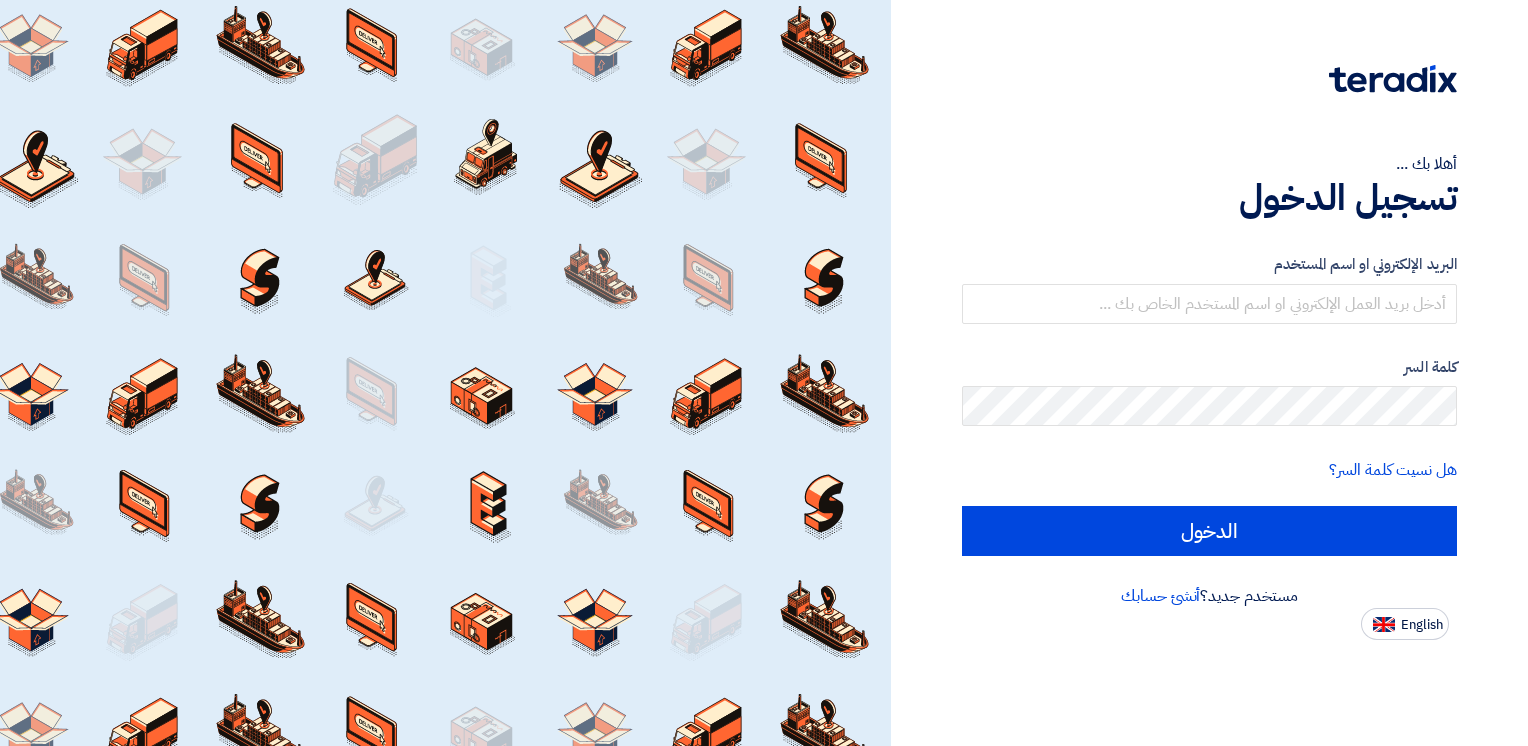 scroll, scrollTop: 0, scrollLeft: 0, axis: both 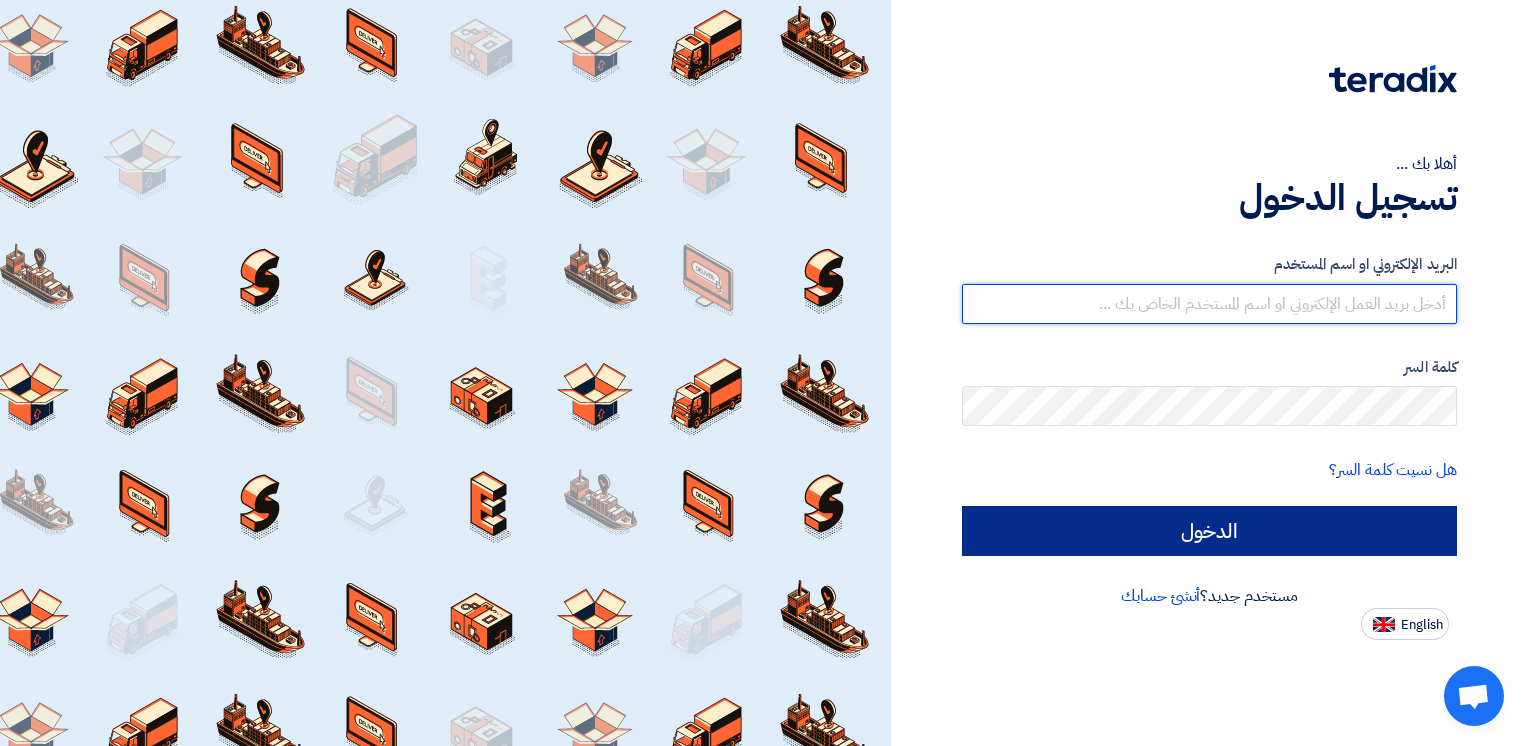 type on "anassr@[COMPANY].com" 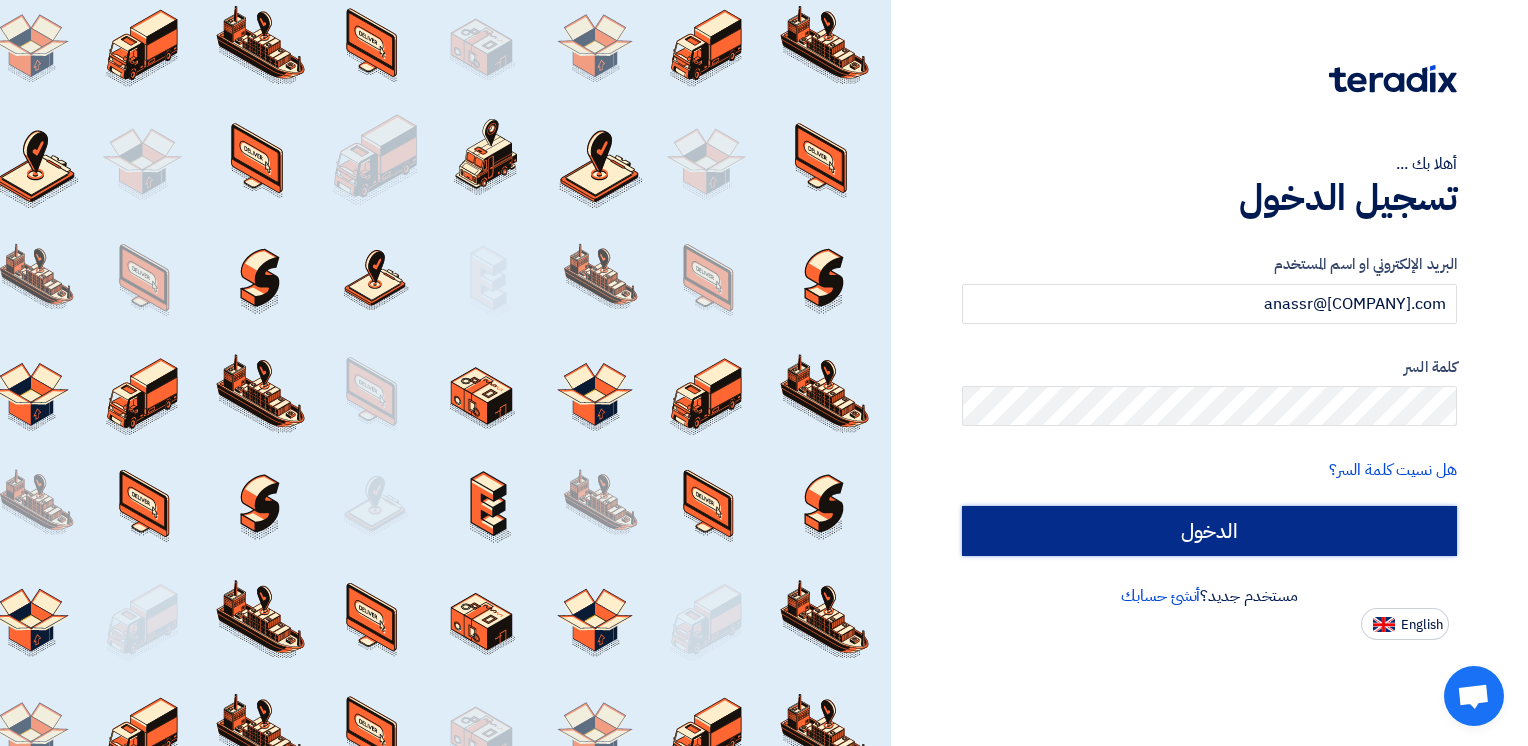 click on "الدخول" 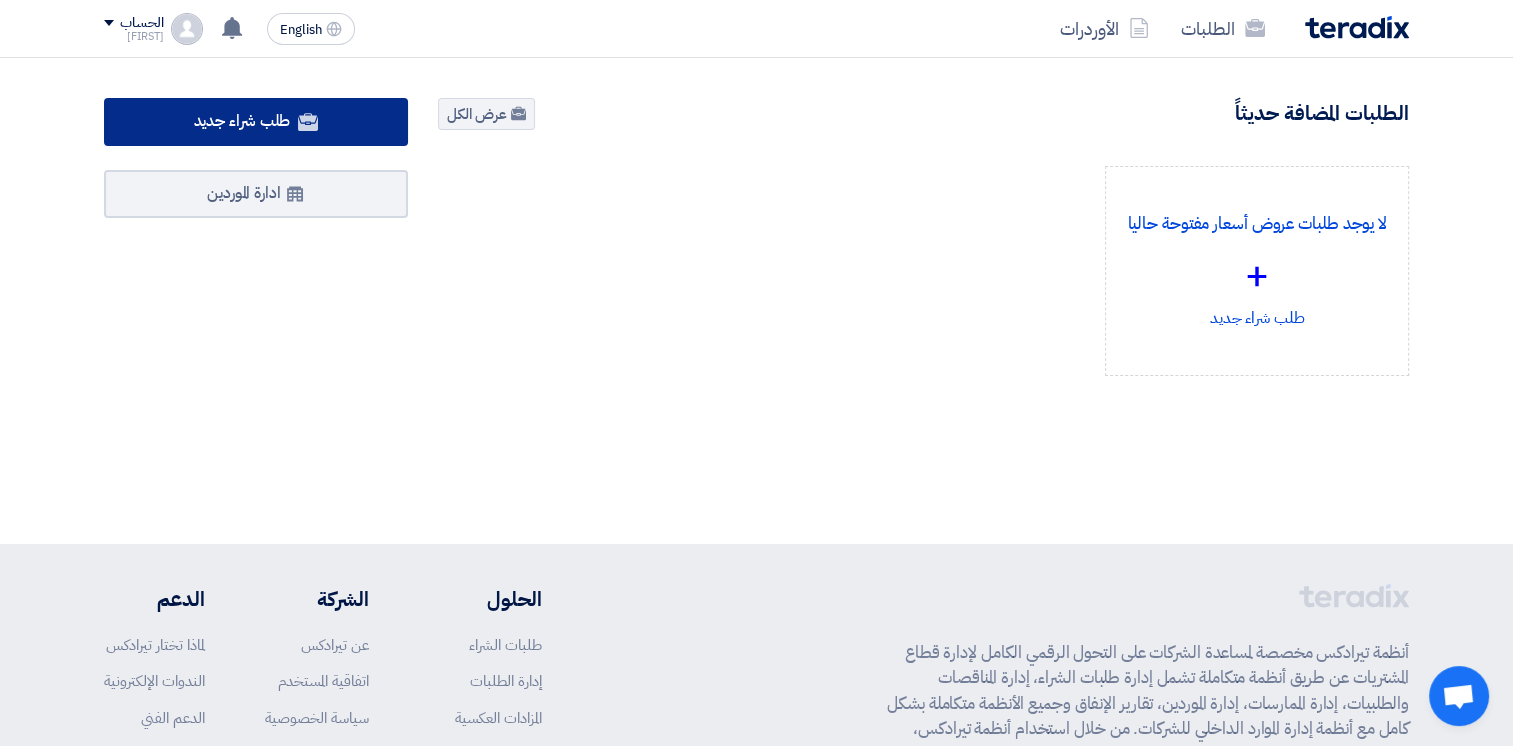 click on "طلب شراء جديد" 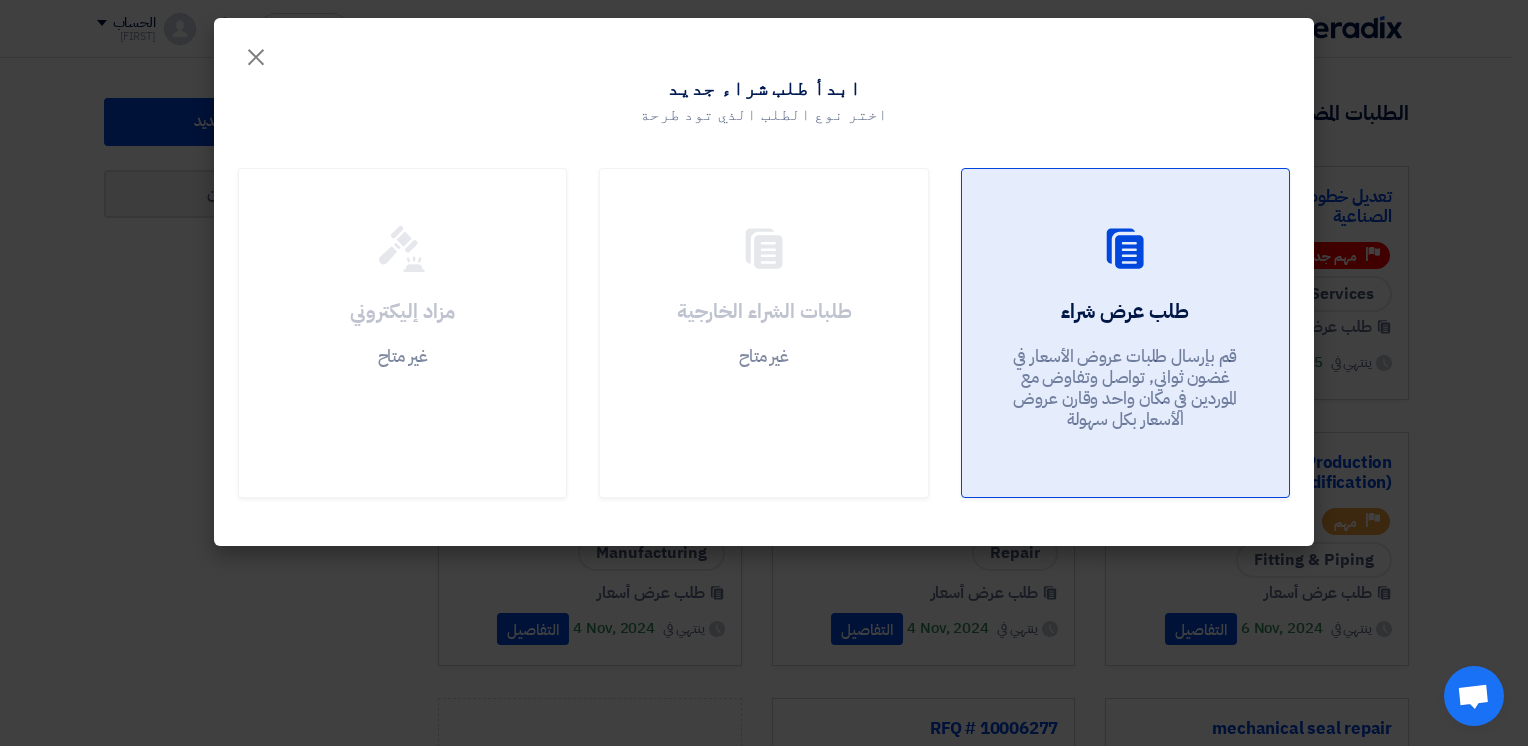 click 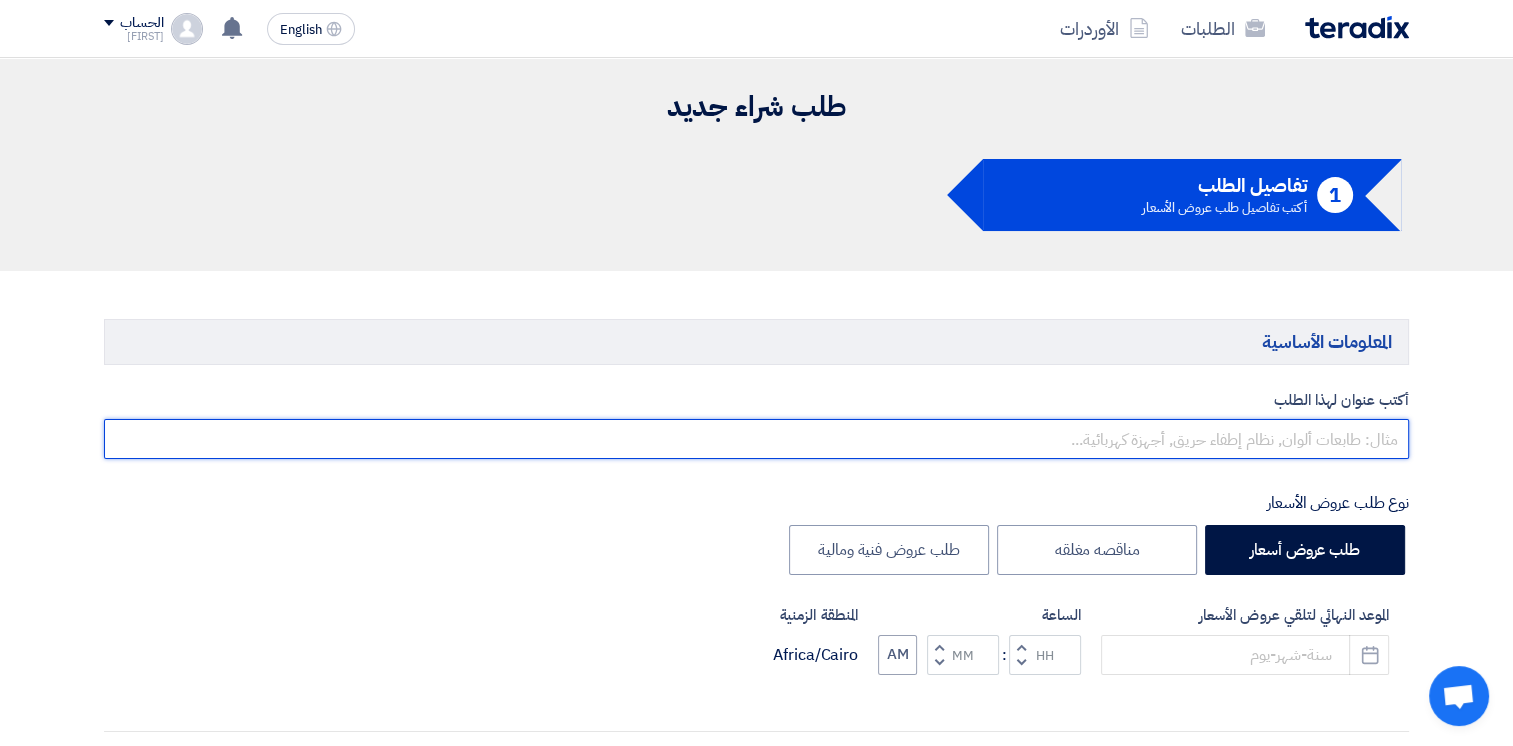 click at bounding box center [756, 439] 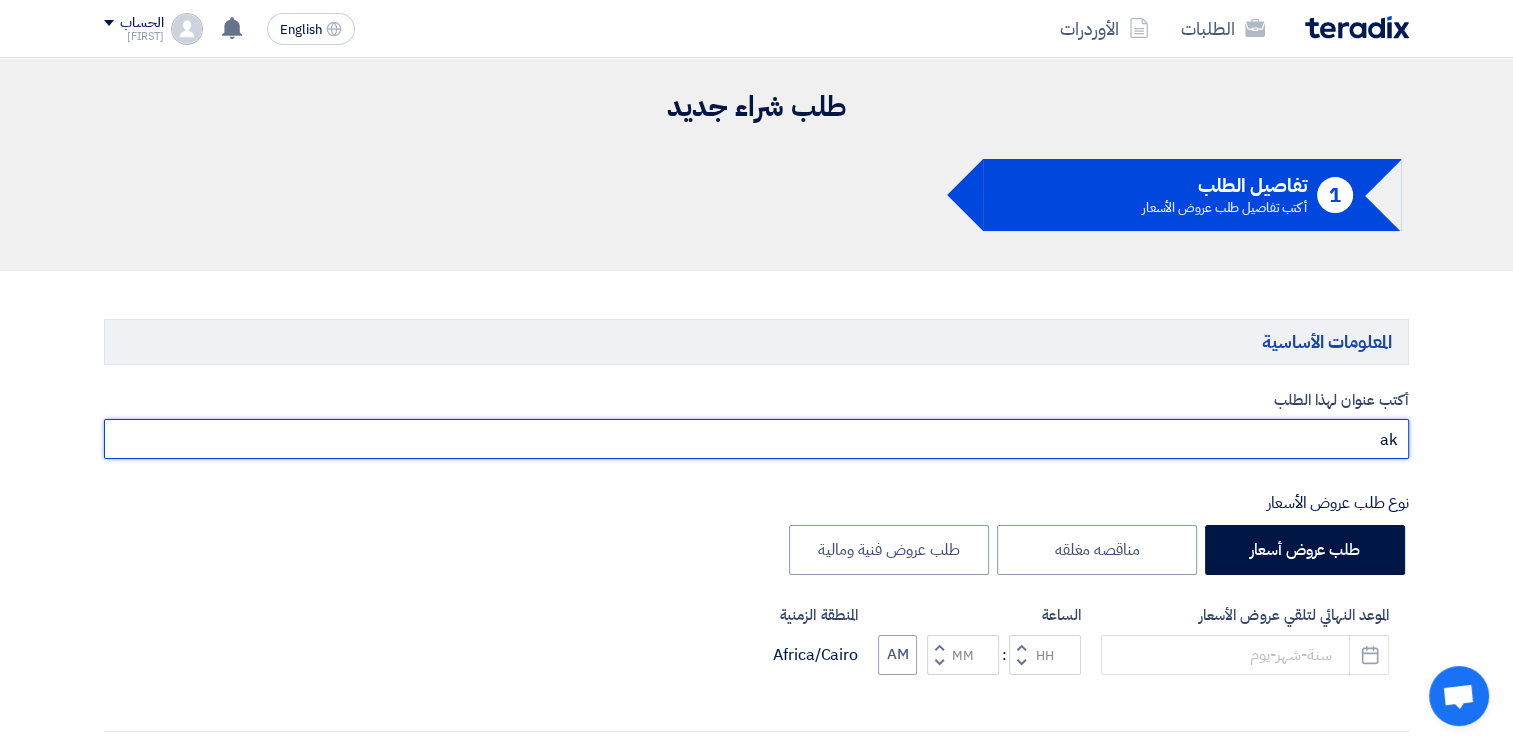 type on "a" 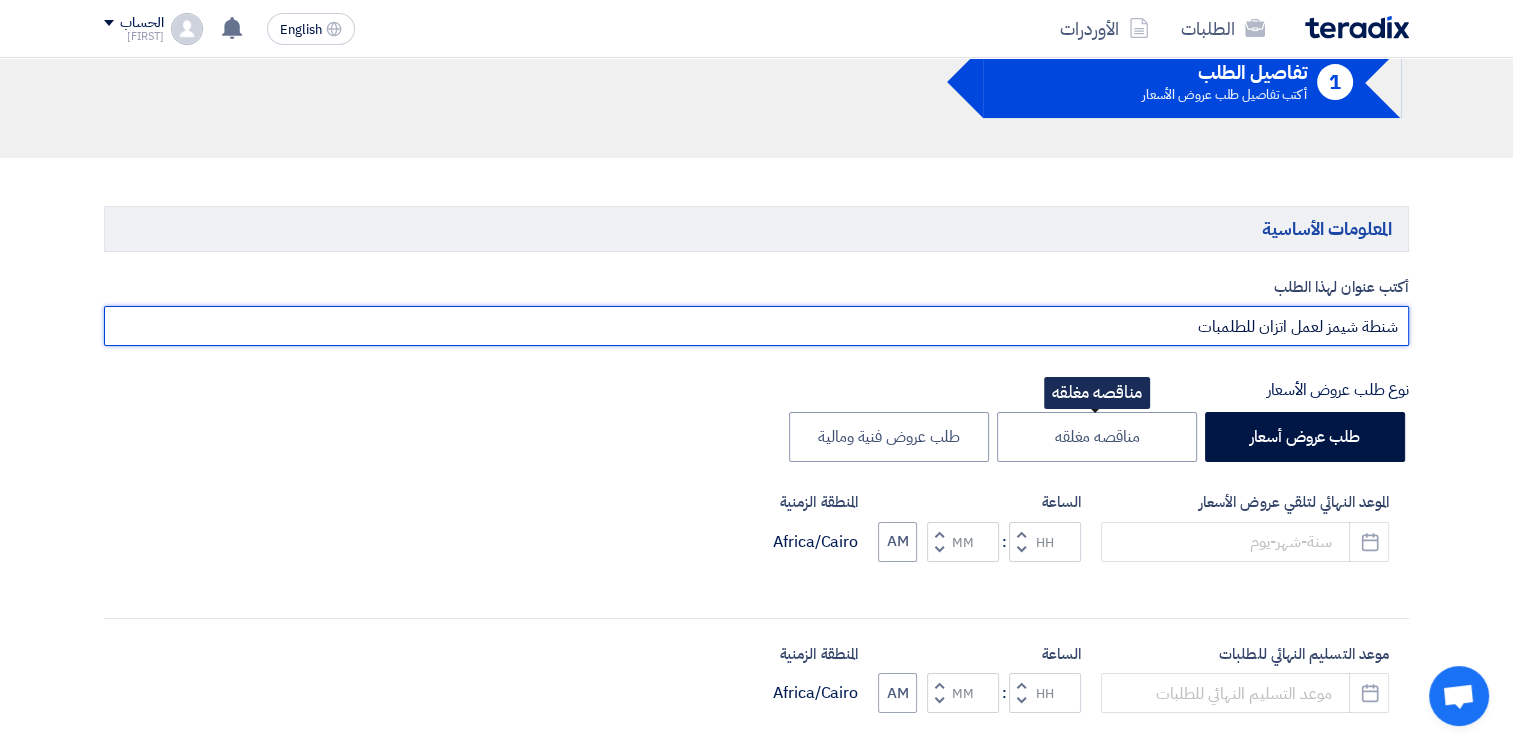 scroll, scrollTop: 200, scrollLeft: 0, axis: vertical 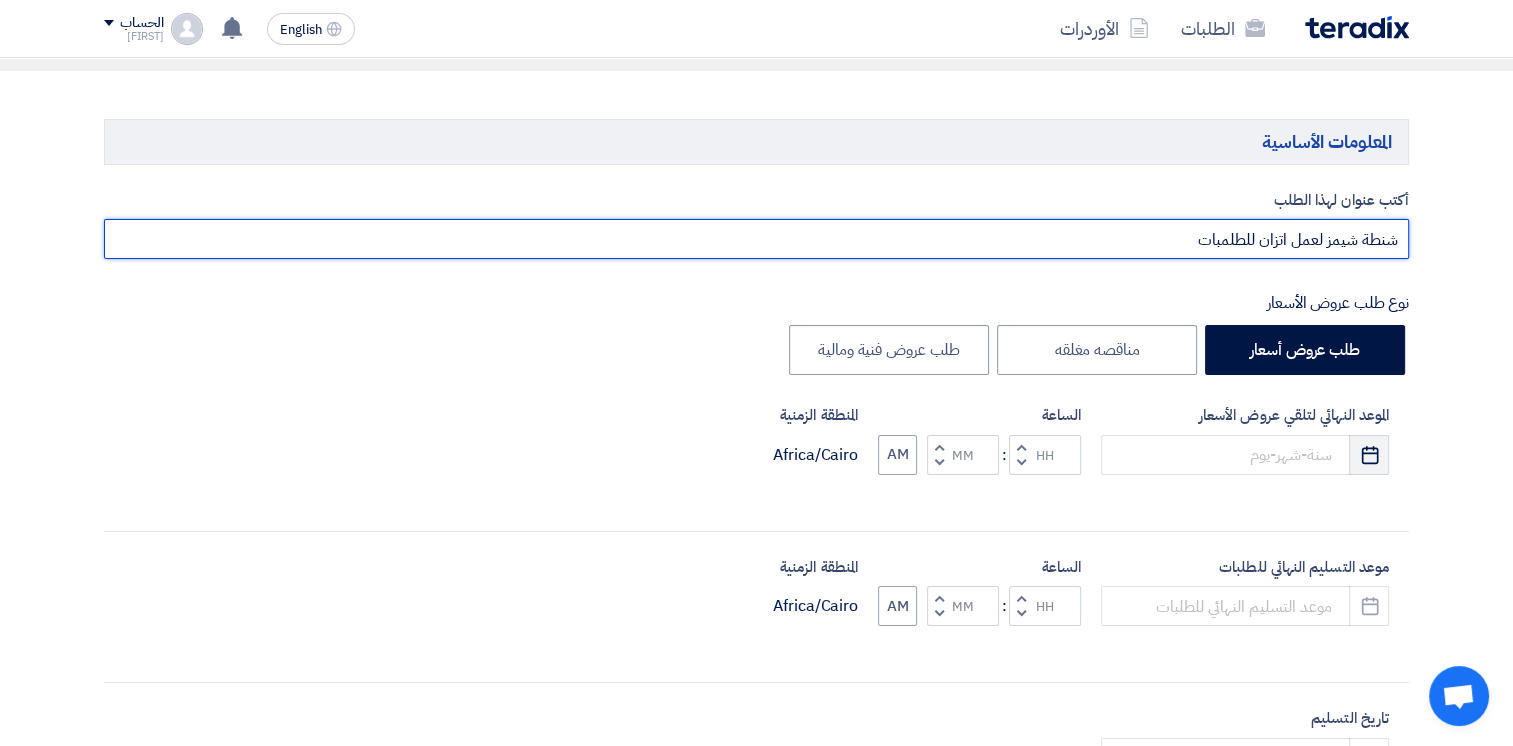 type on "شنطة شيمز لعمل اتزان للطلمبات" 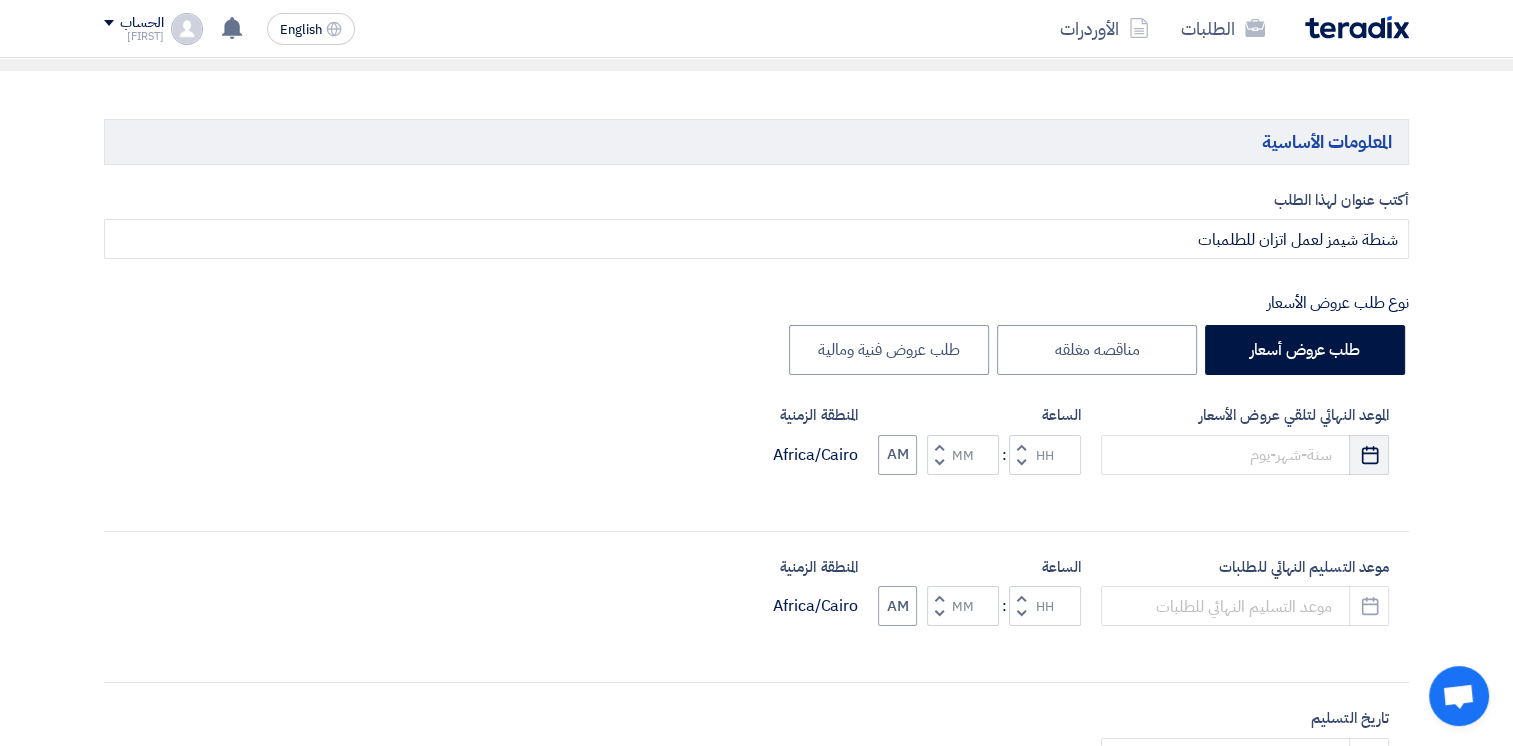 click on "Pick a date" 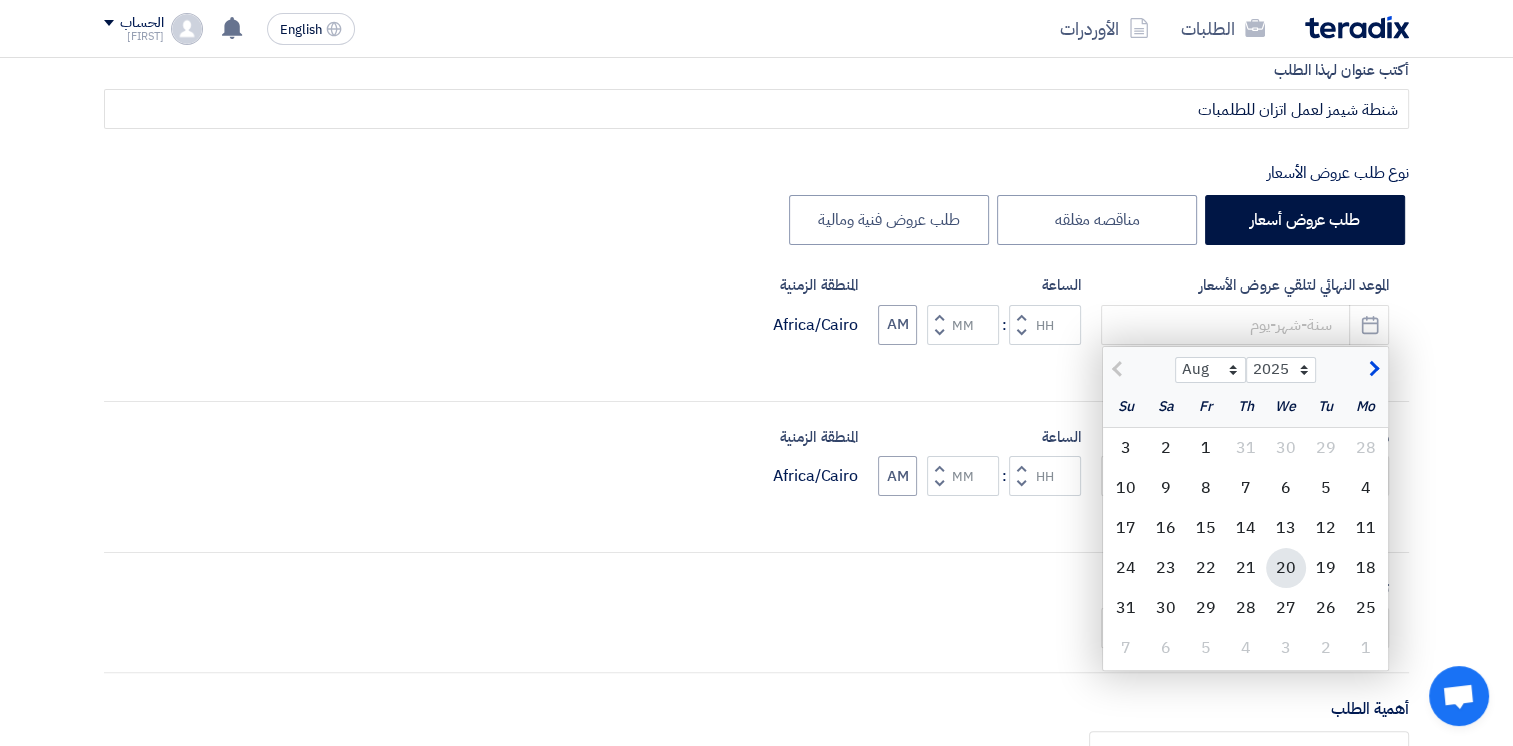 scroll, scrollTop: 500, scrollLeft: 0, axis: vertical 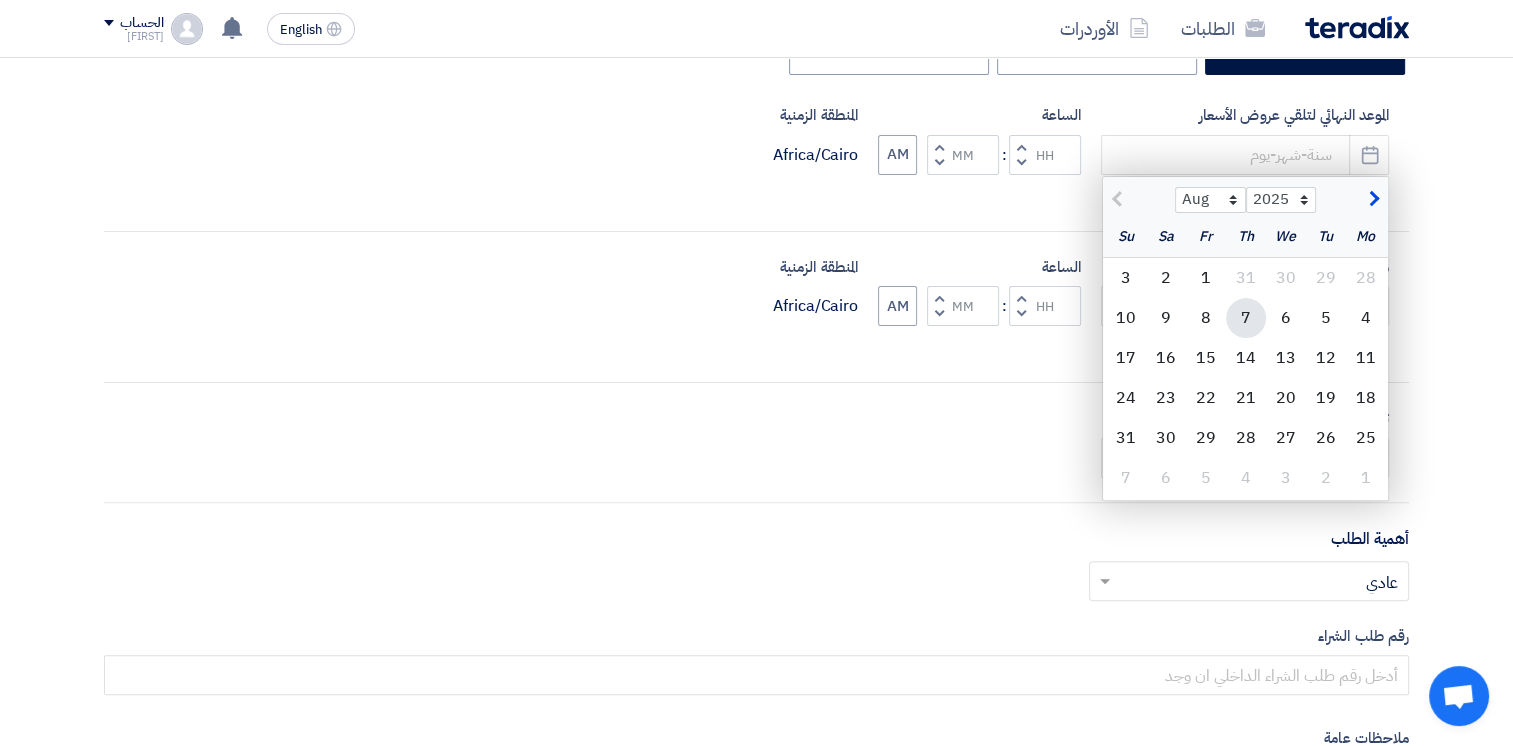 click on "7" 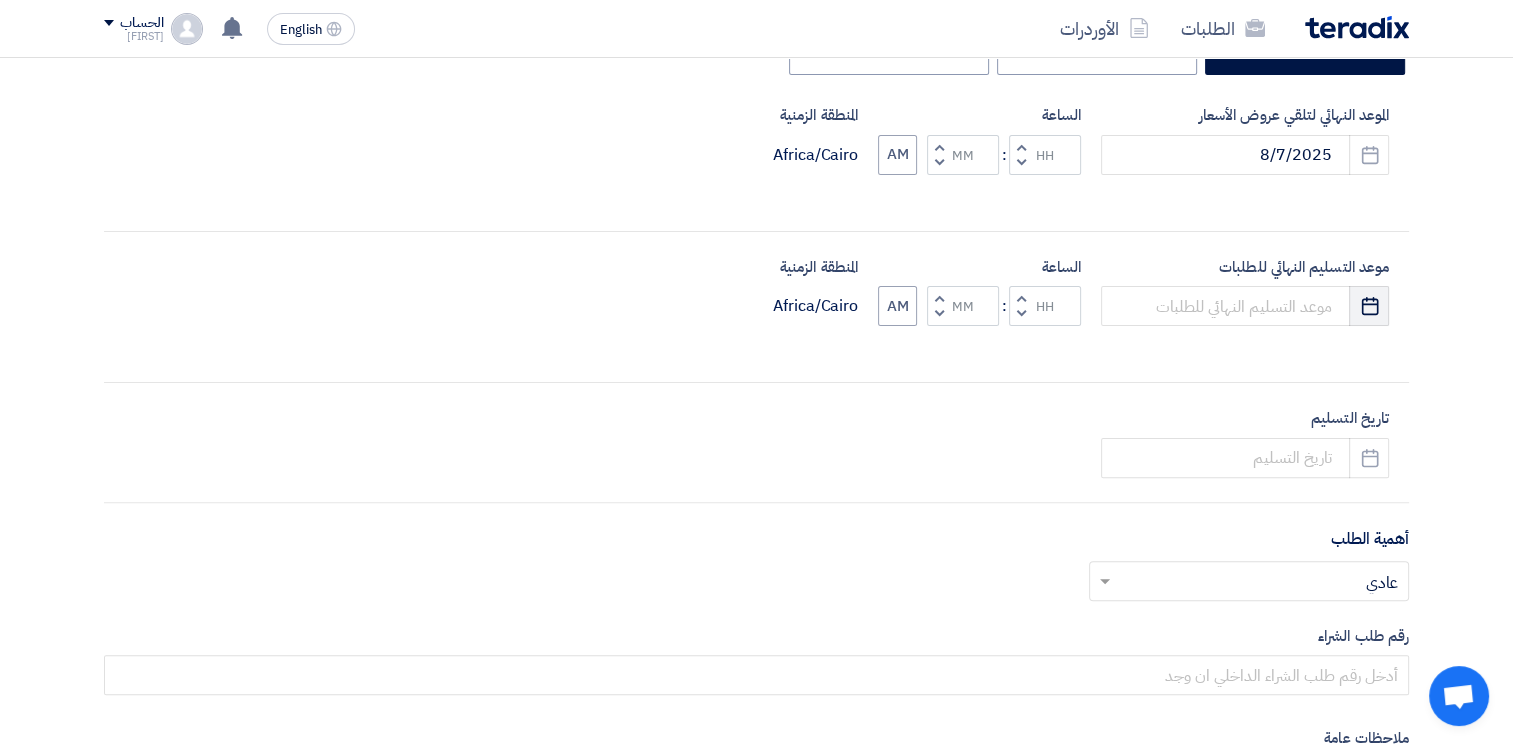 click on "Pick a date" 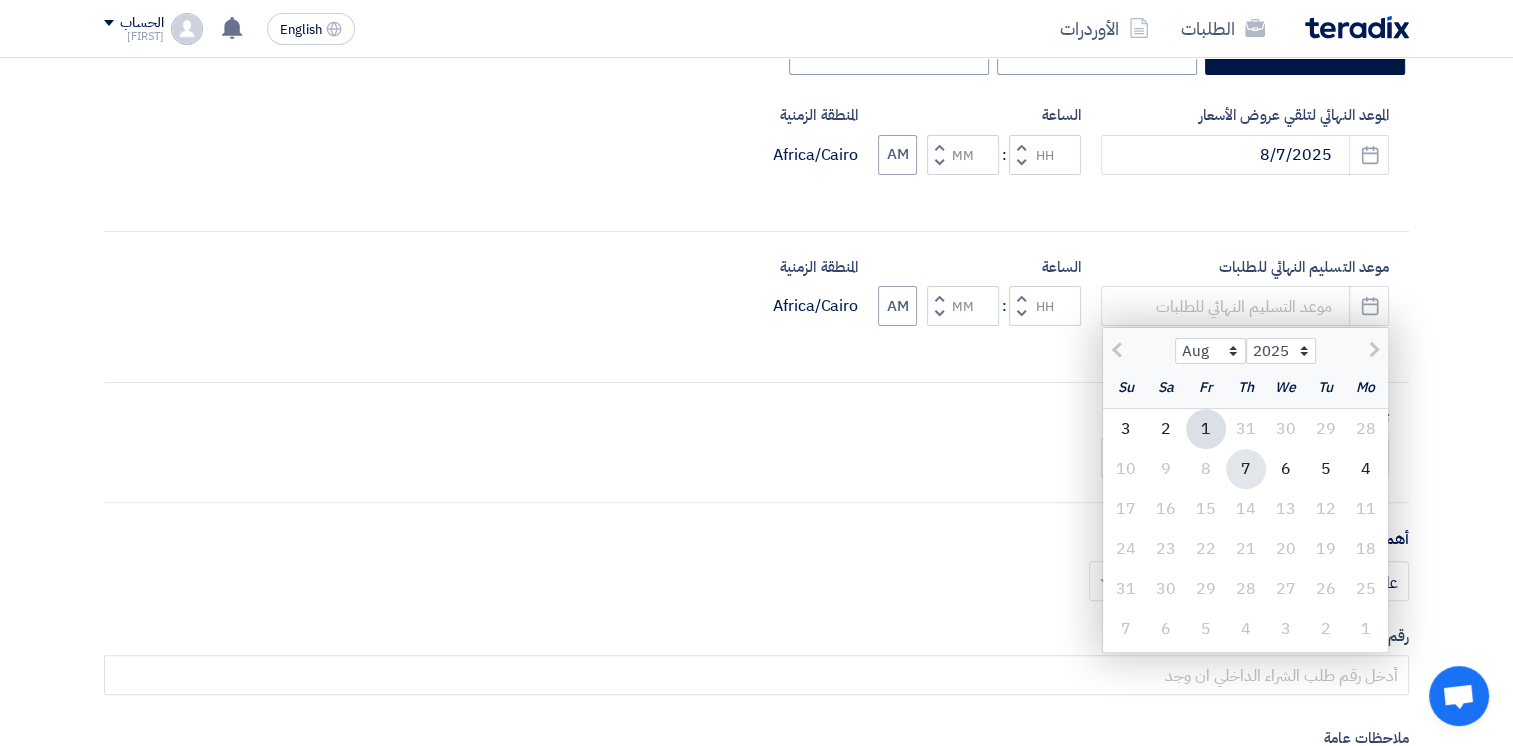 click on "7" 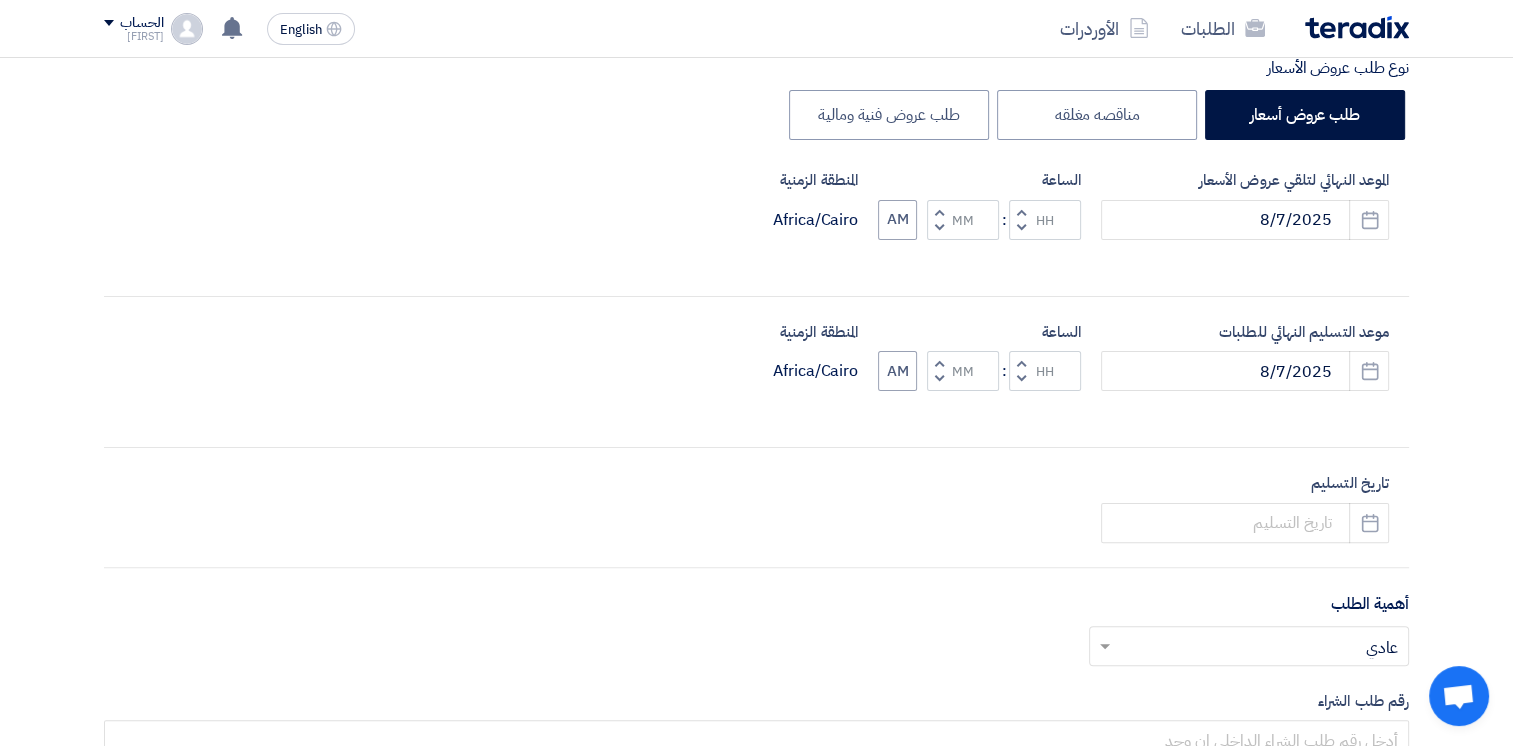 scroll, scrollTop: 400, scrollLeft: 0, axis: vertical 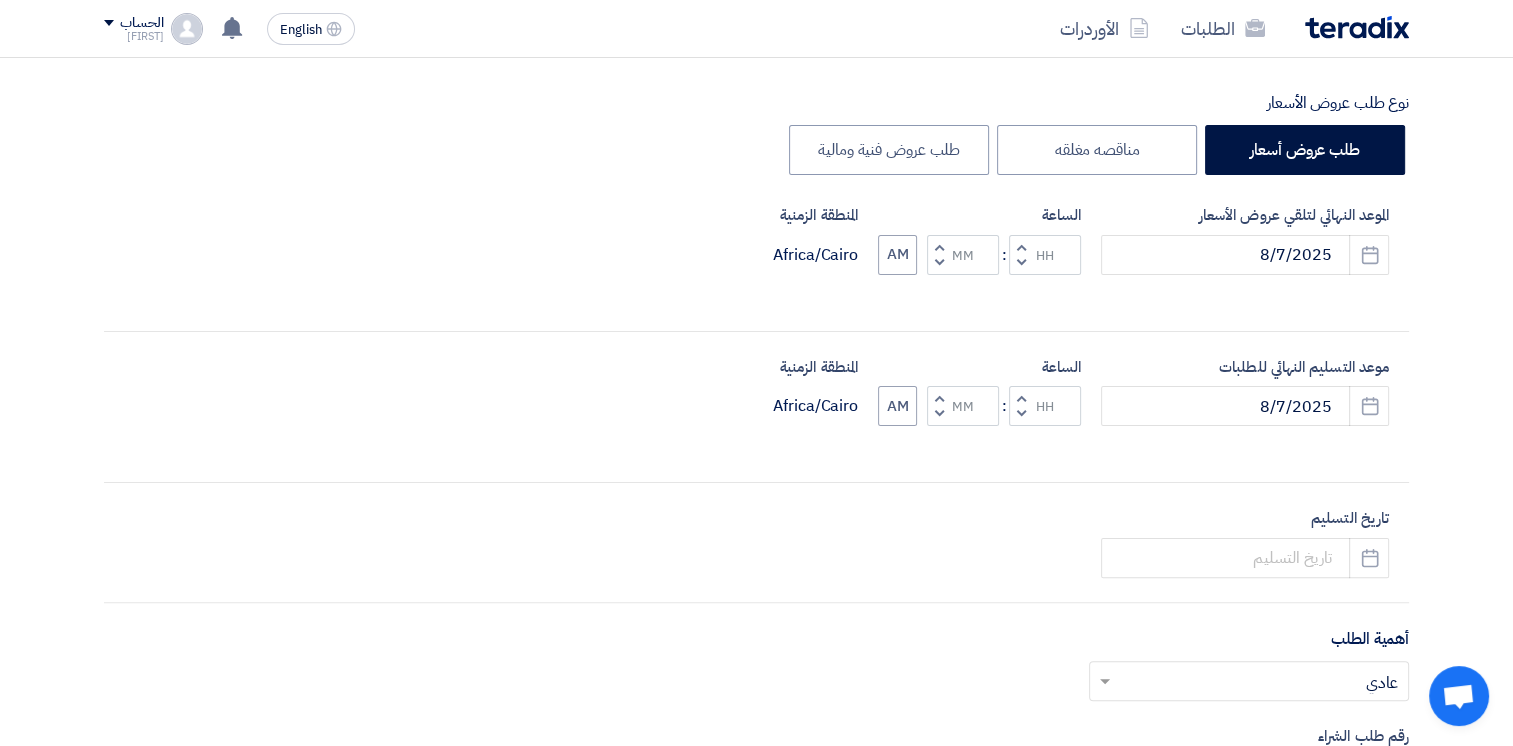 click 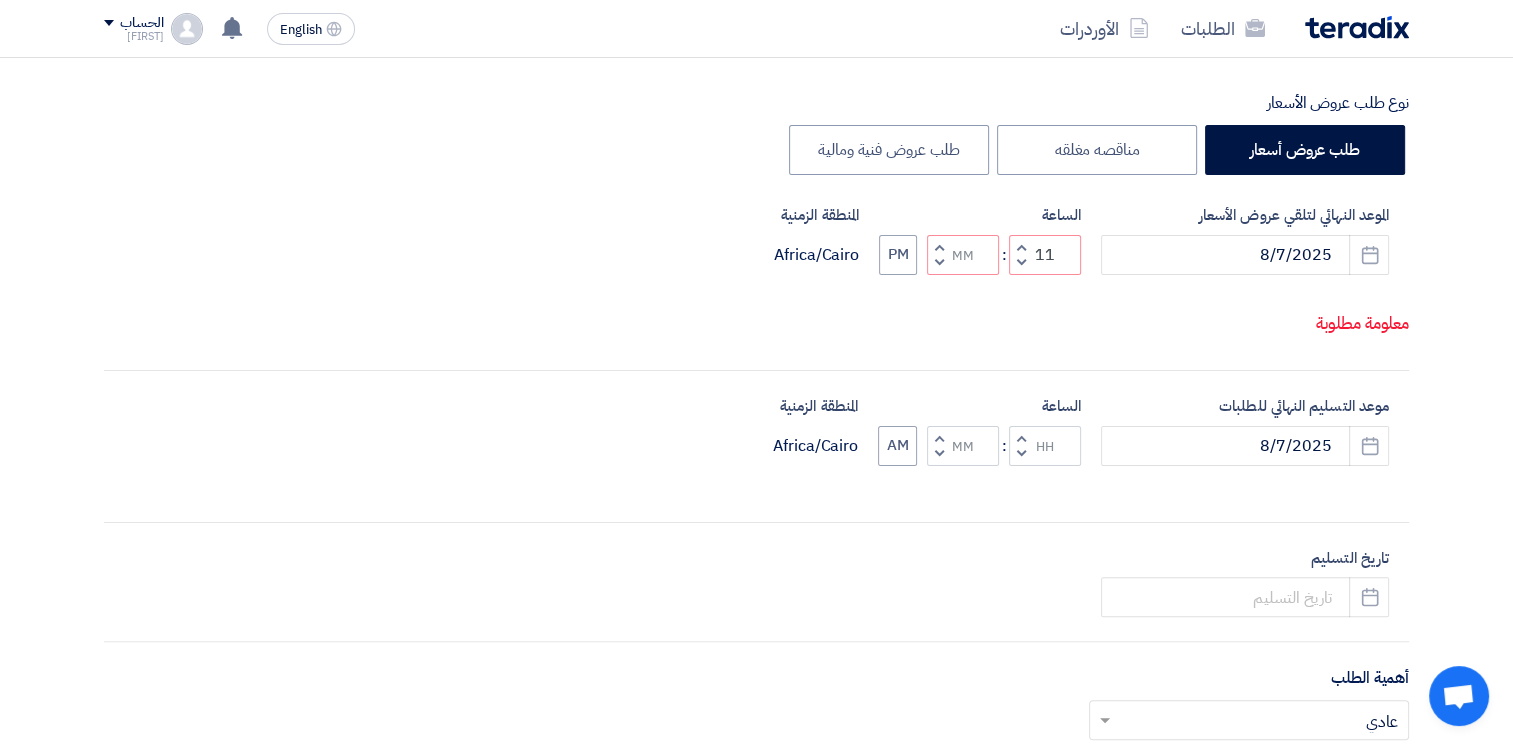 click 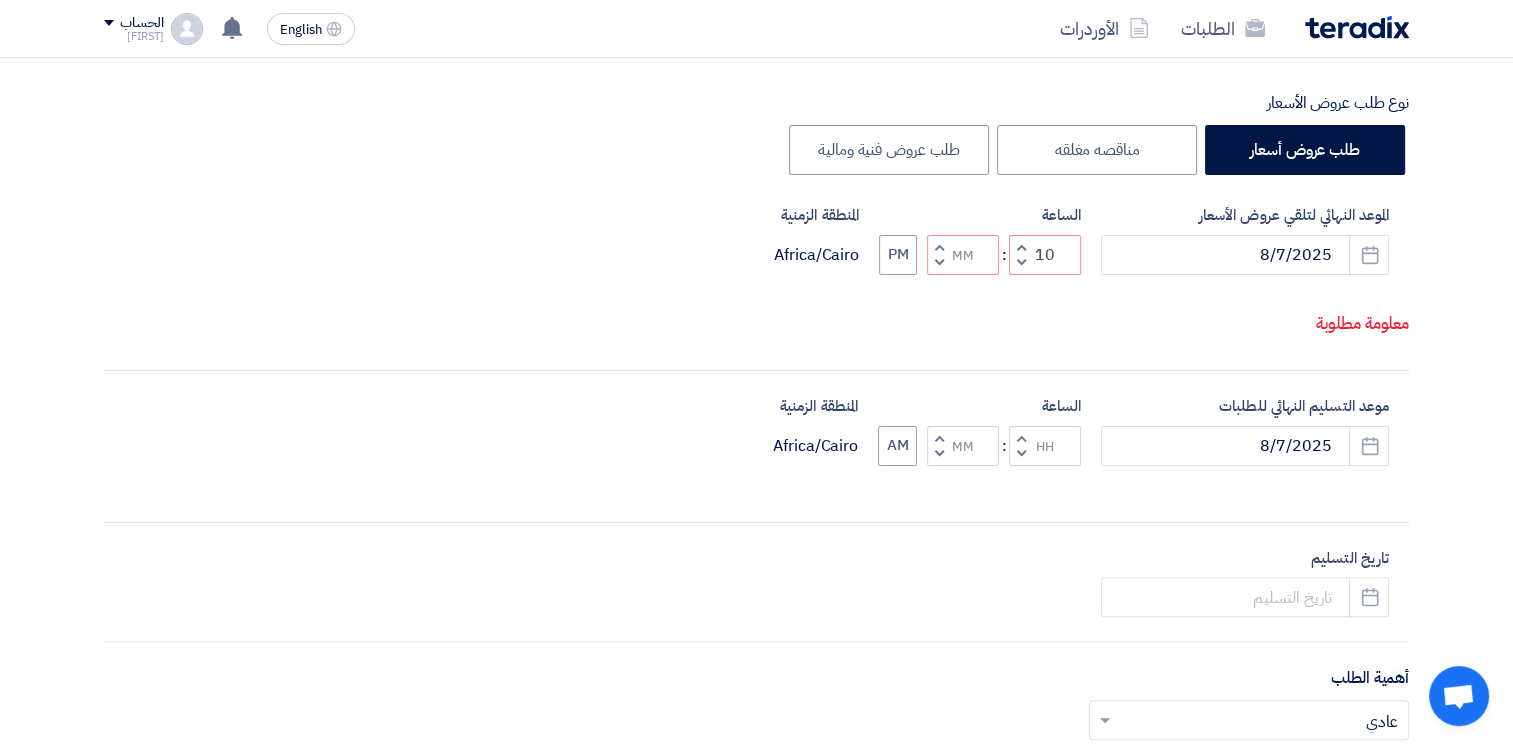 click on "Decrement hours" 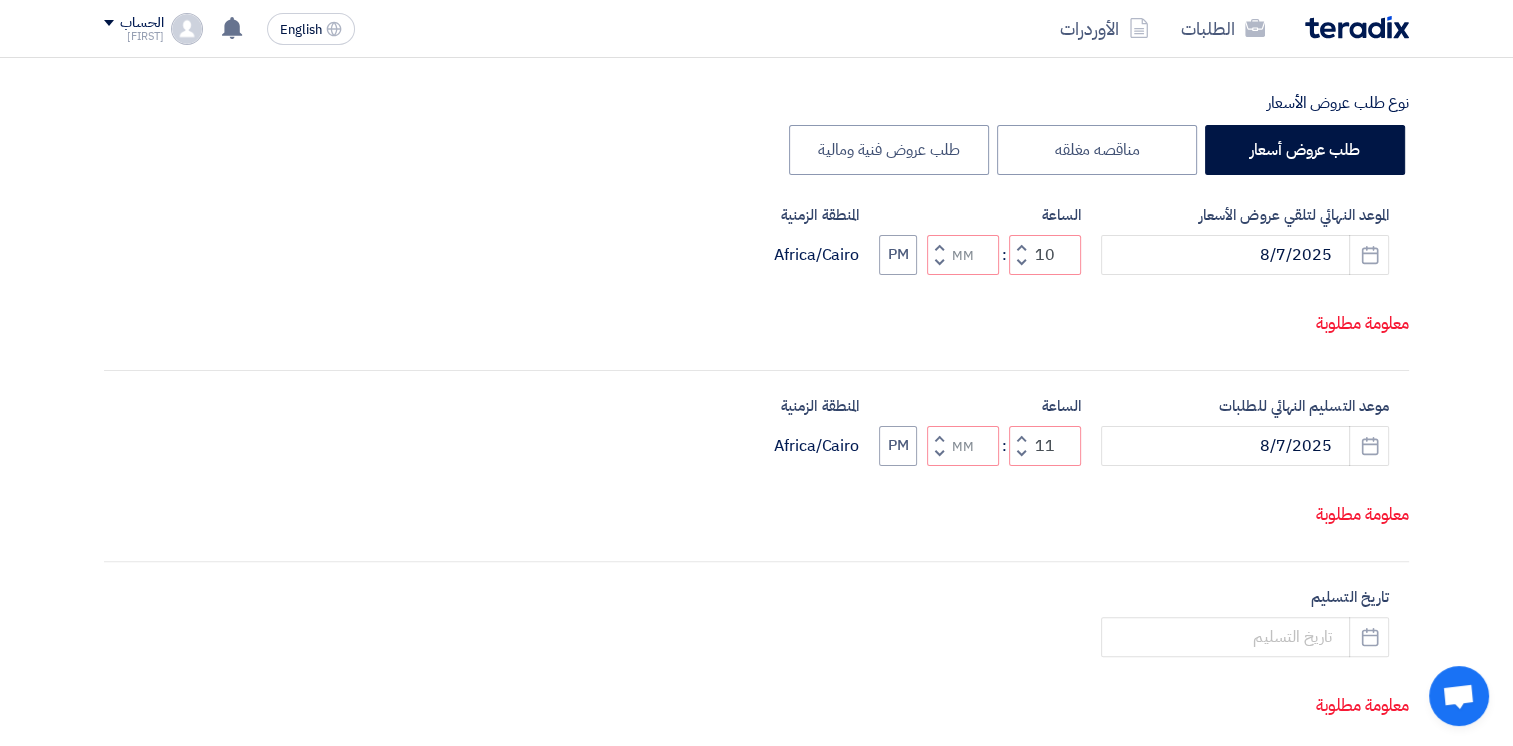 click on "Decrement hours" 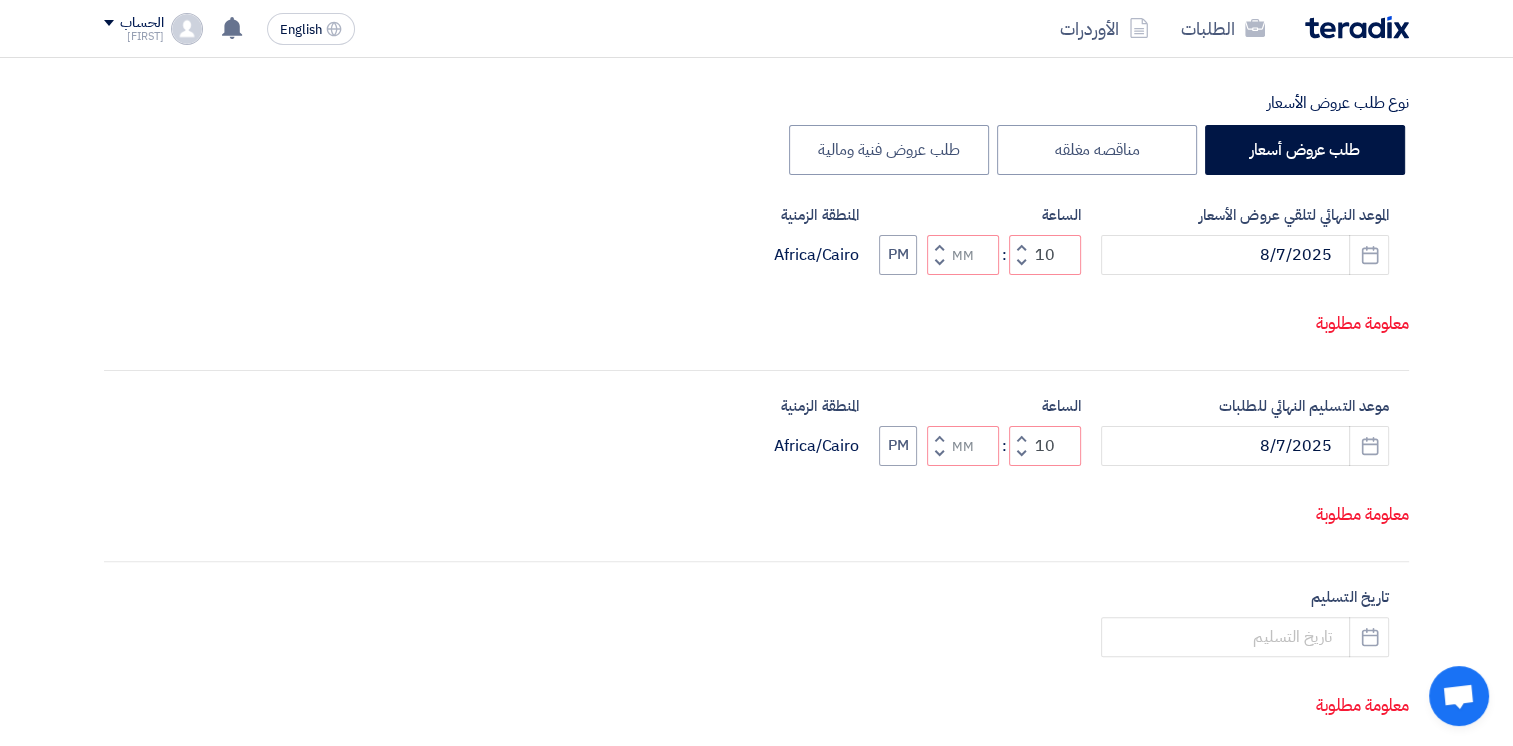 click 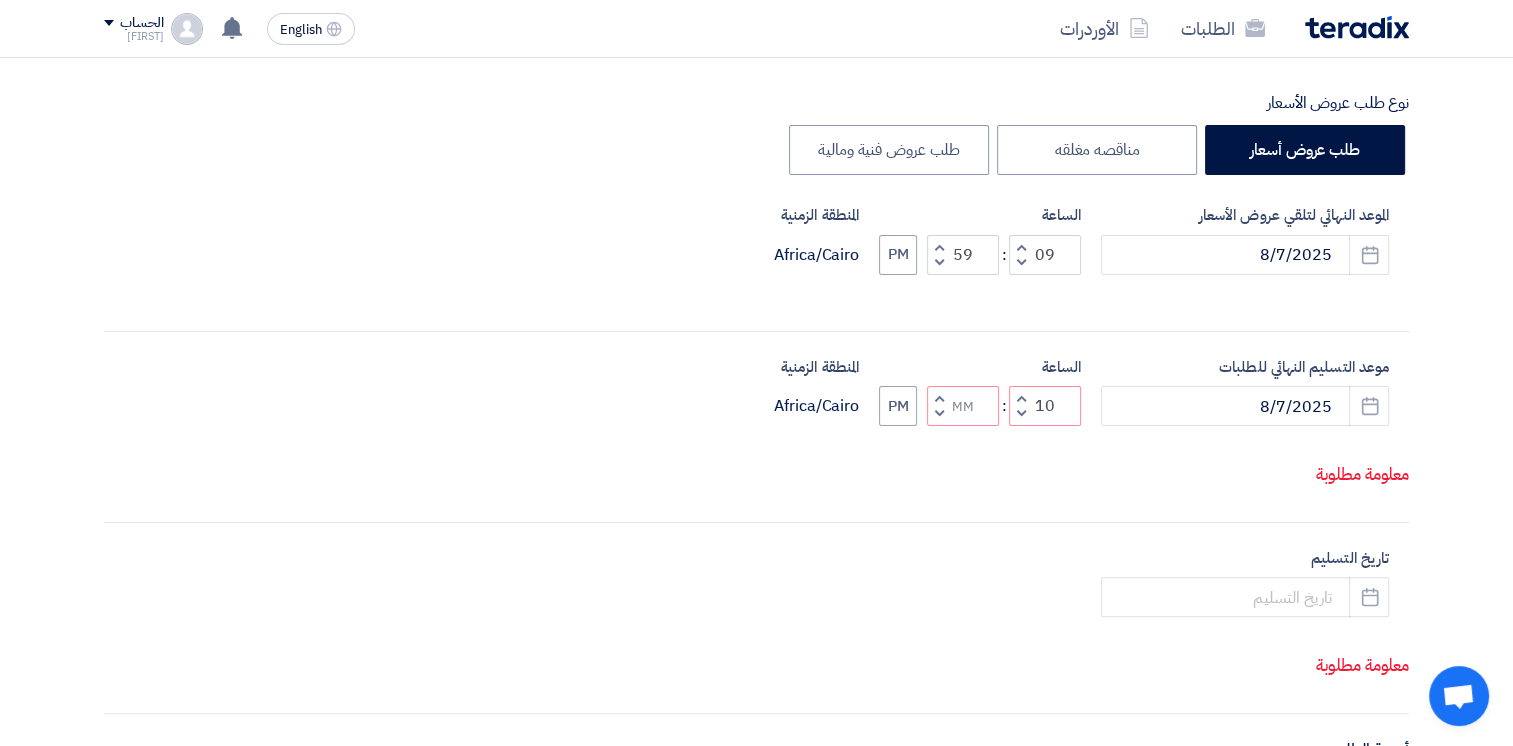 click on "Increment minutes" 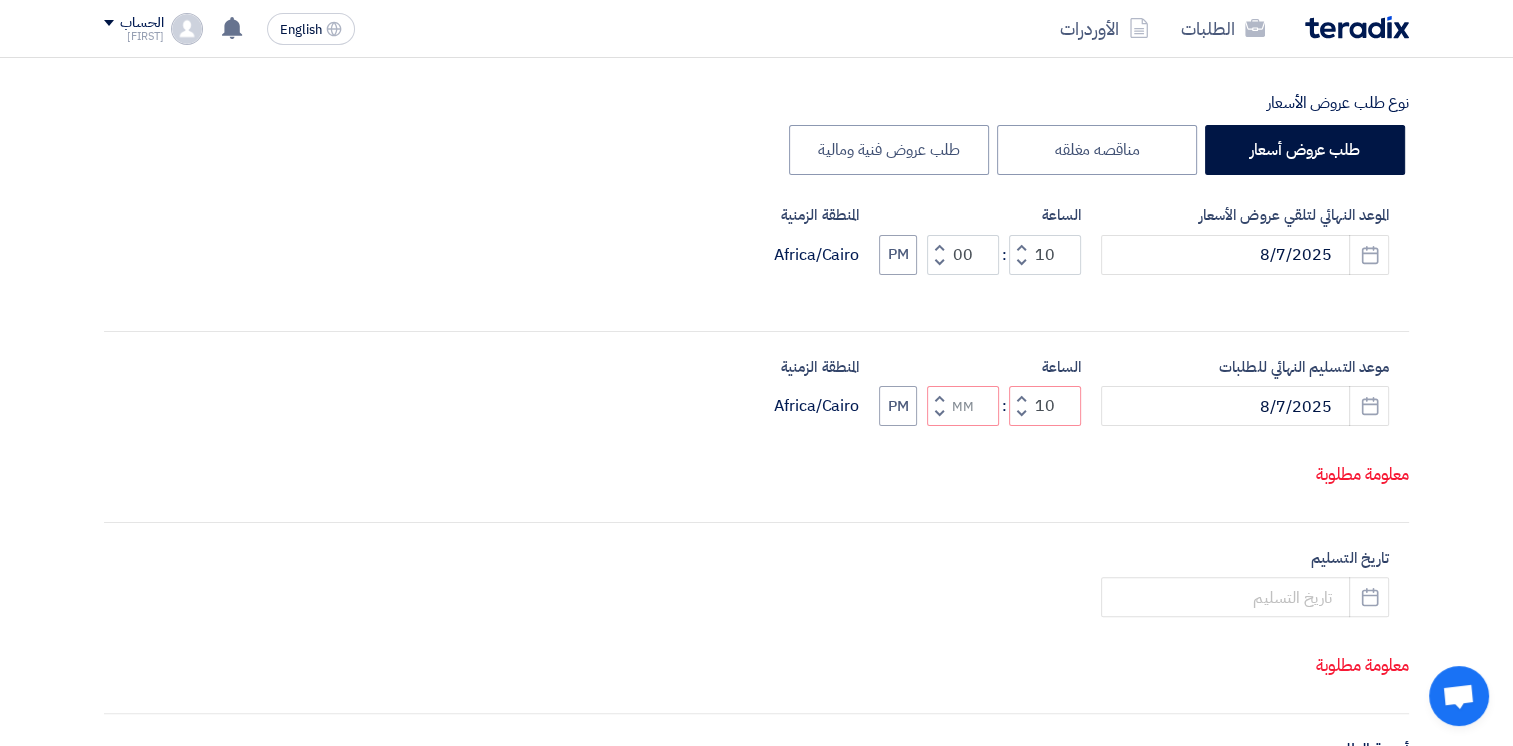 click 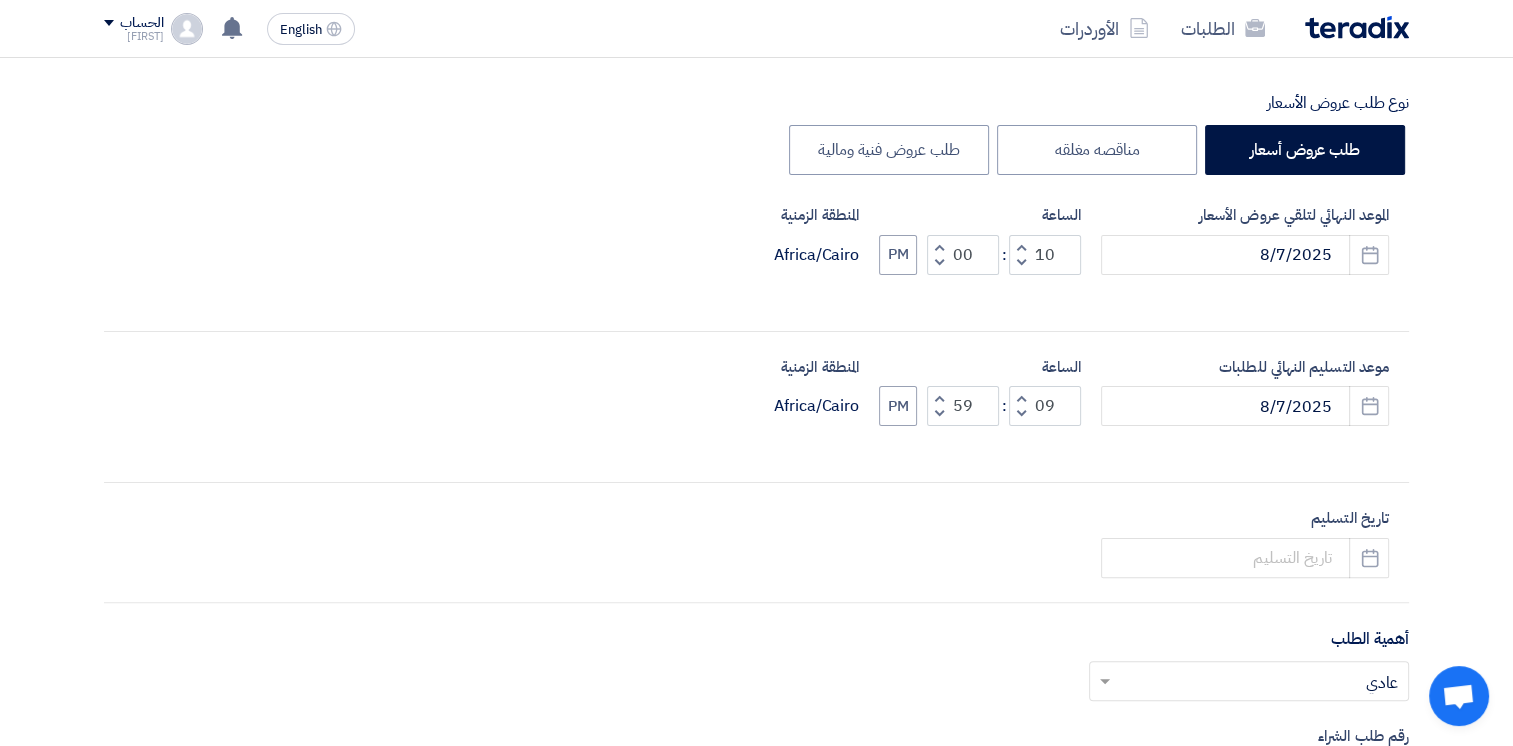 click 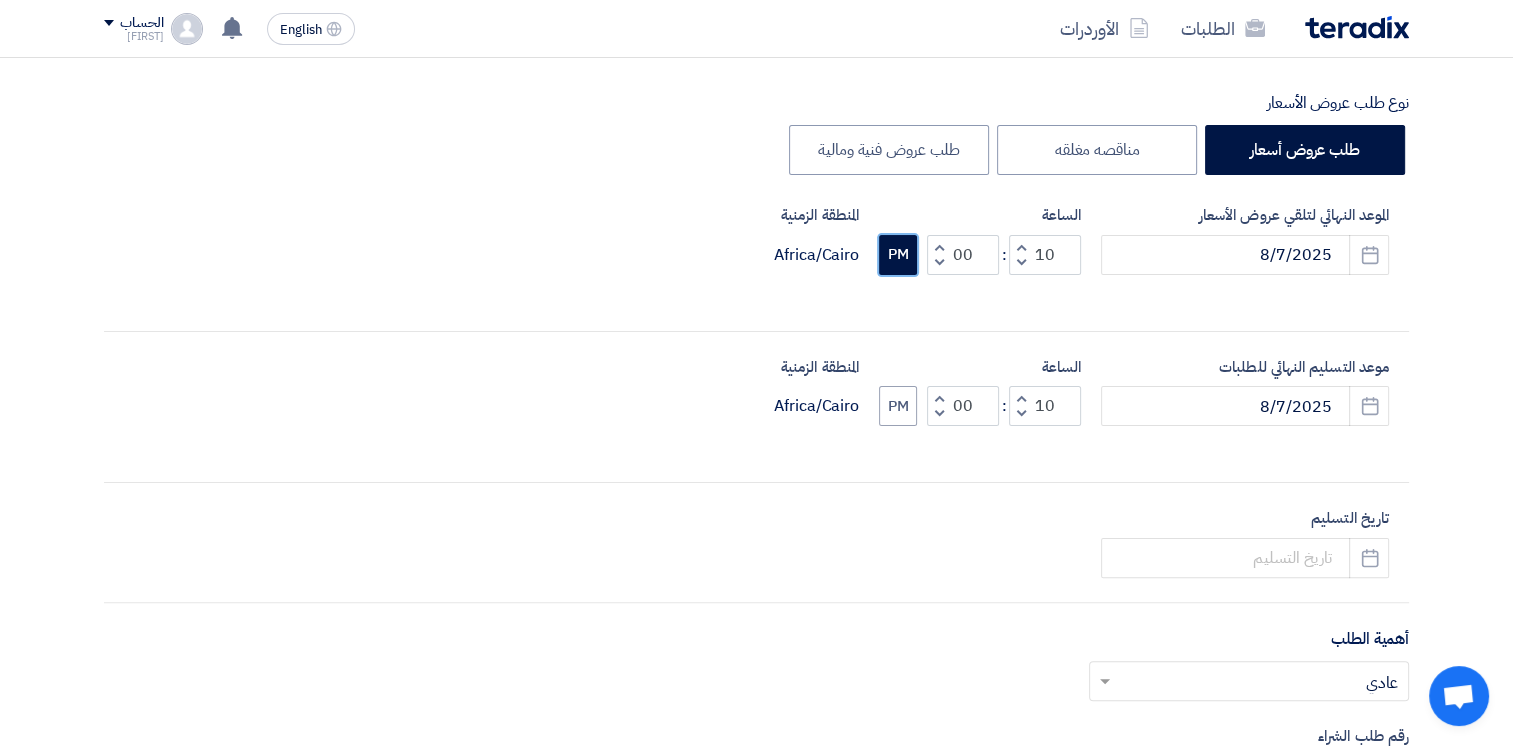 click on "PM" 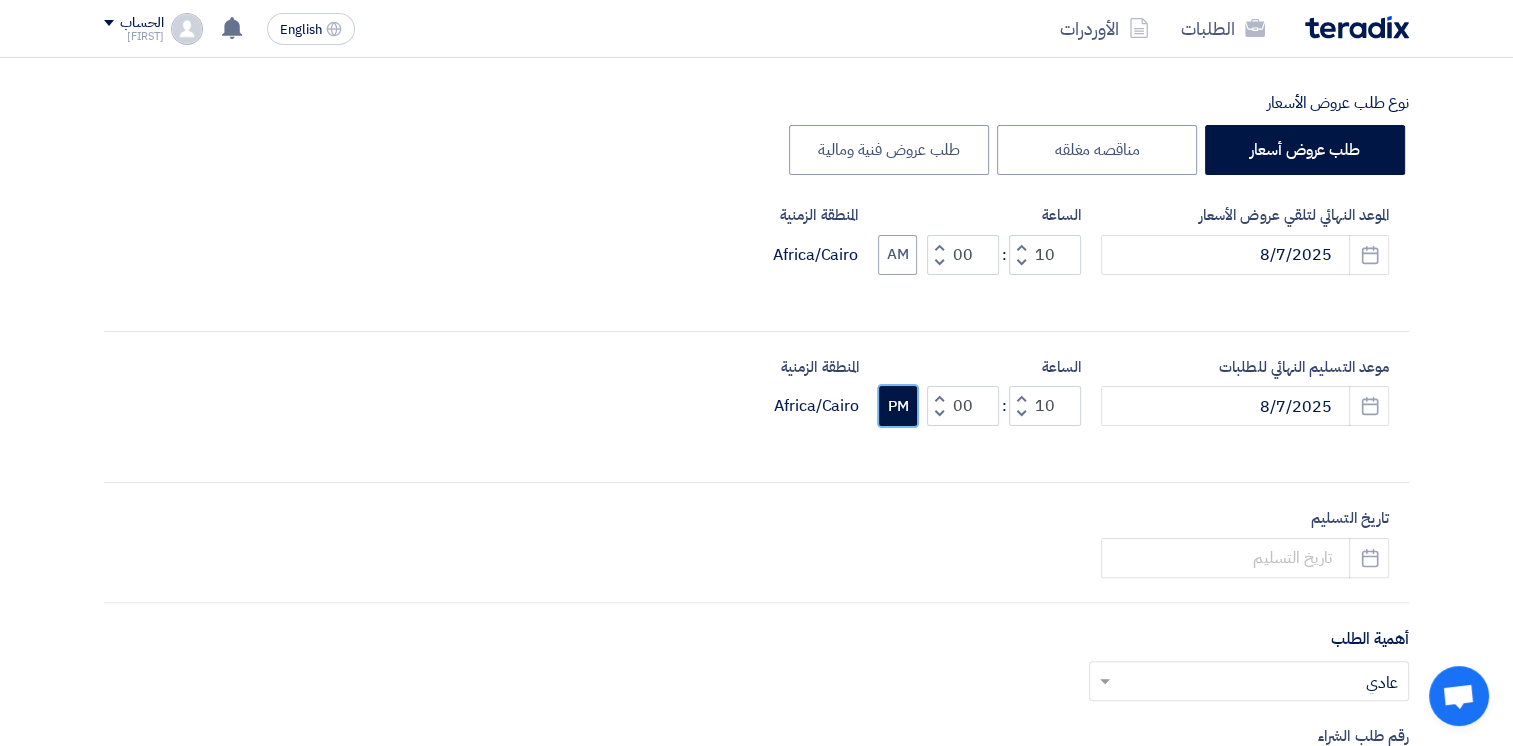 click on "PM" 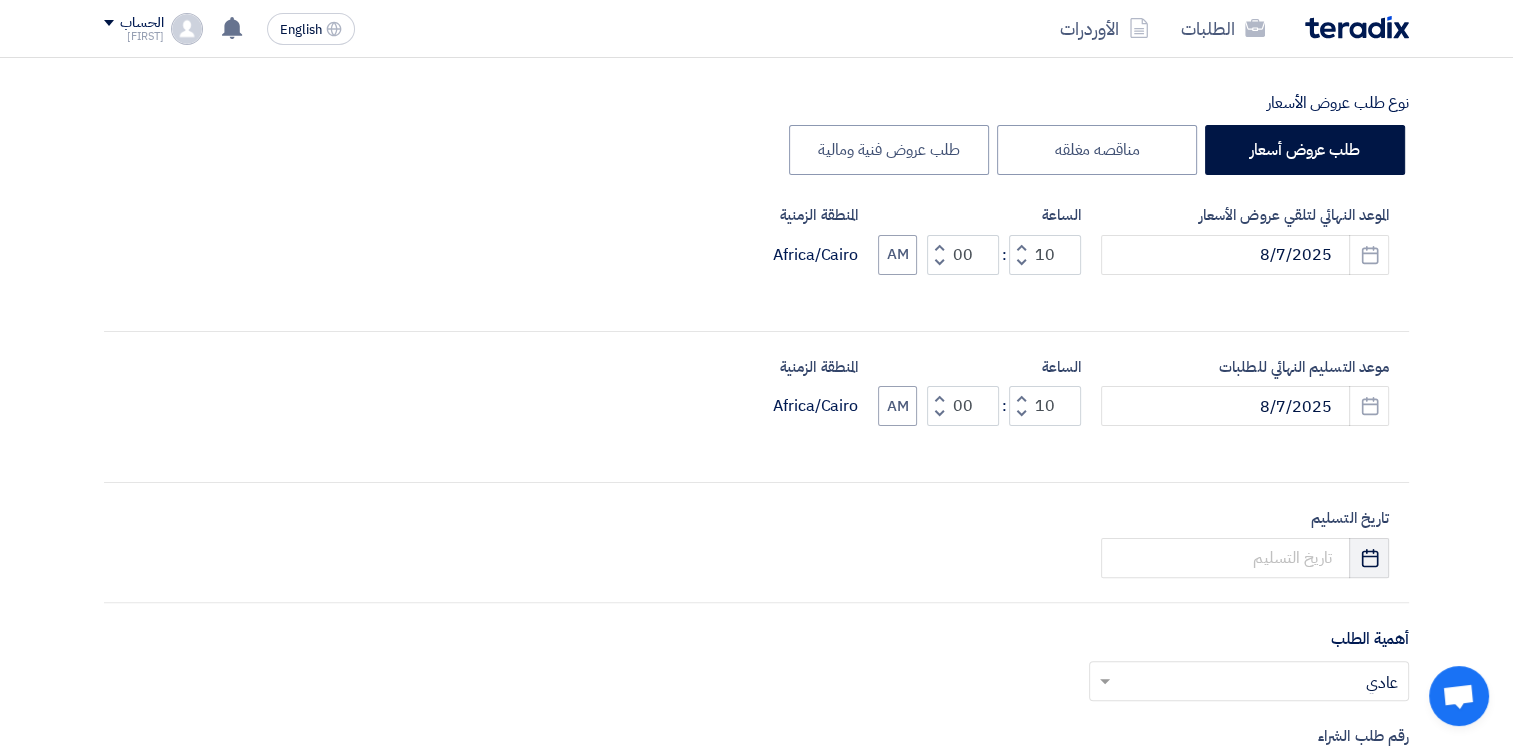 click on "Pick a date" 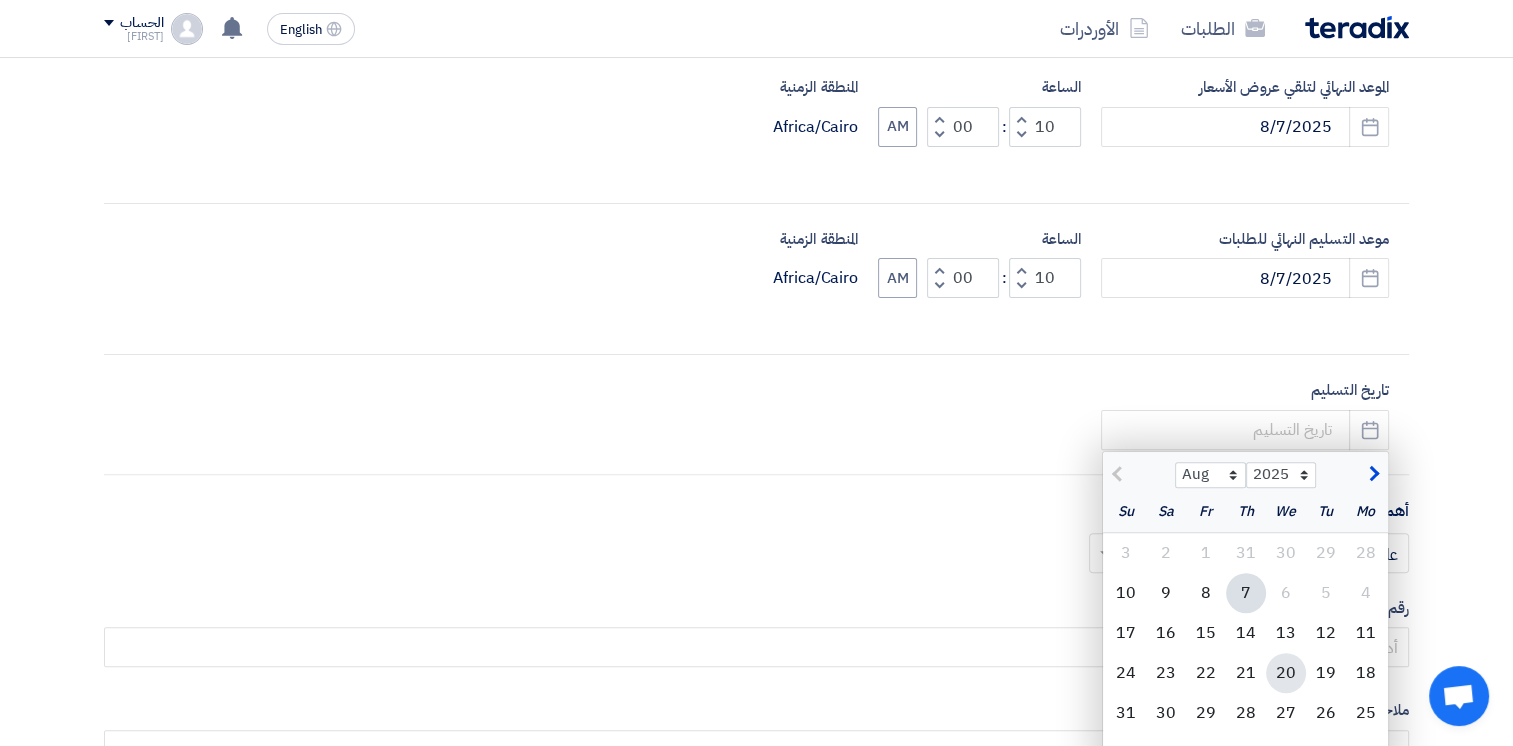 scroll, scrollTop: 700, scrollLeft: 0, axis: vertical 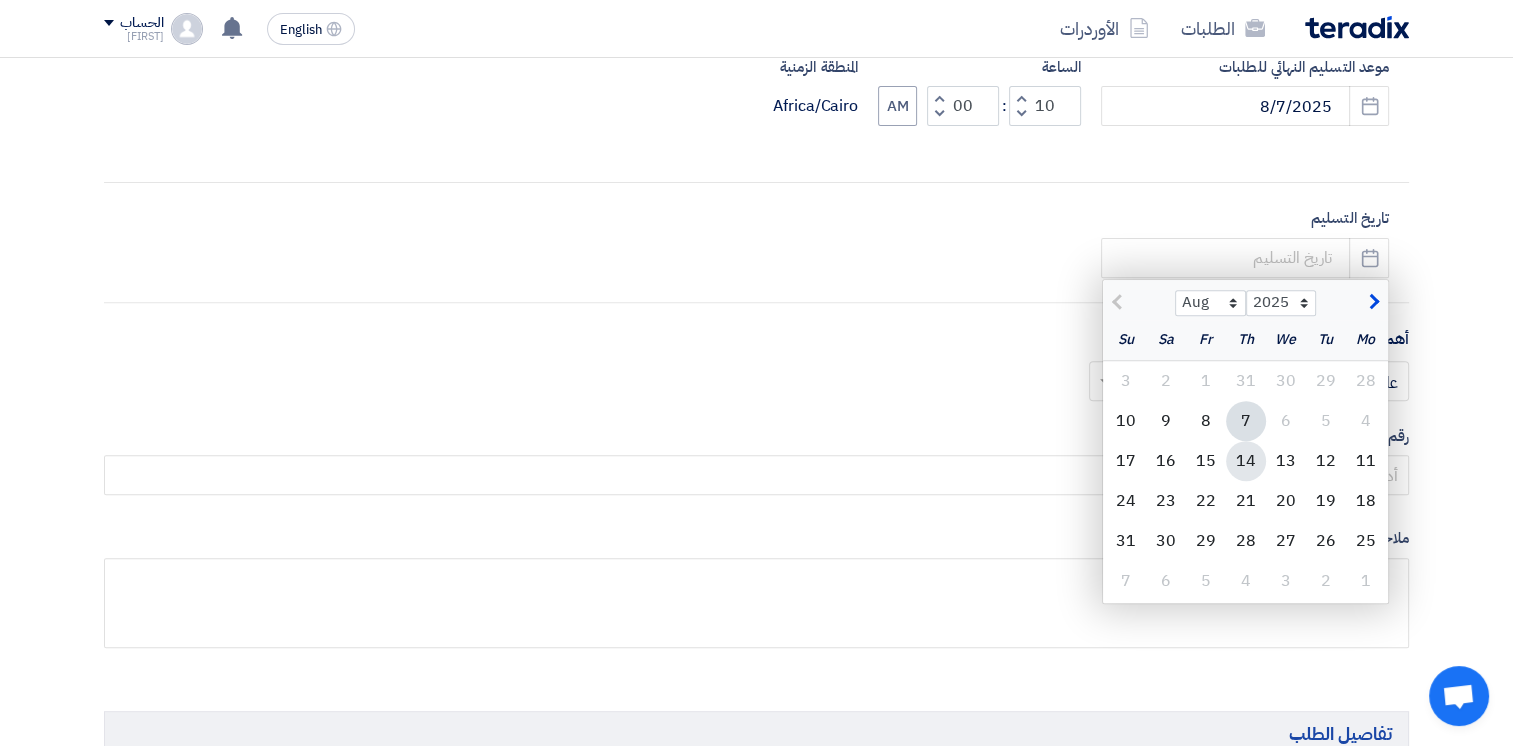 click on "14" 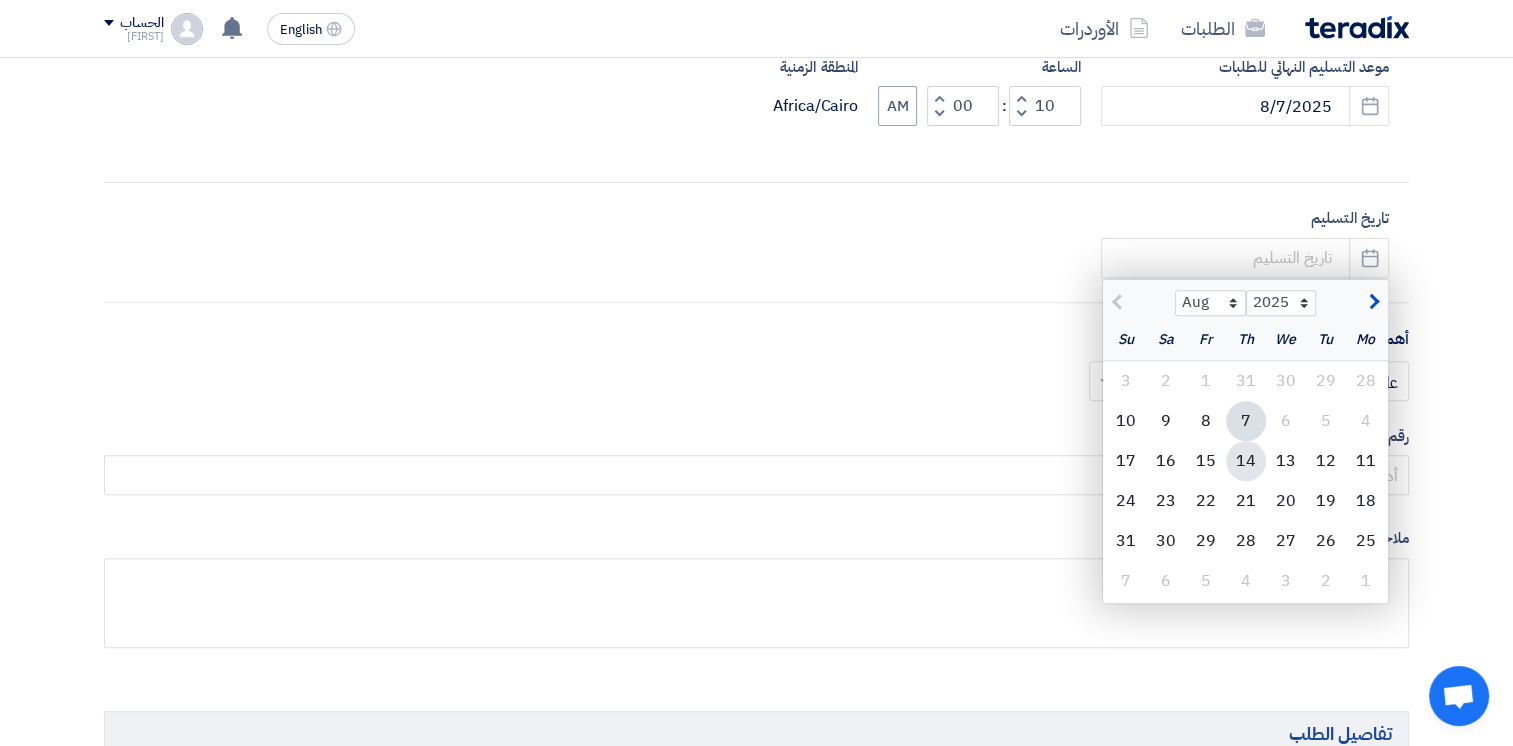 type on "8/14/2025" 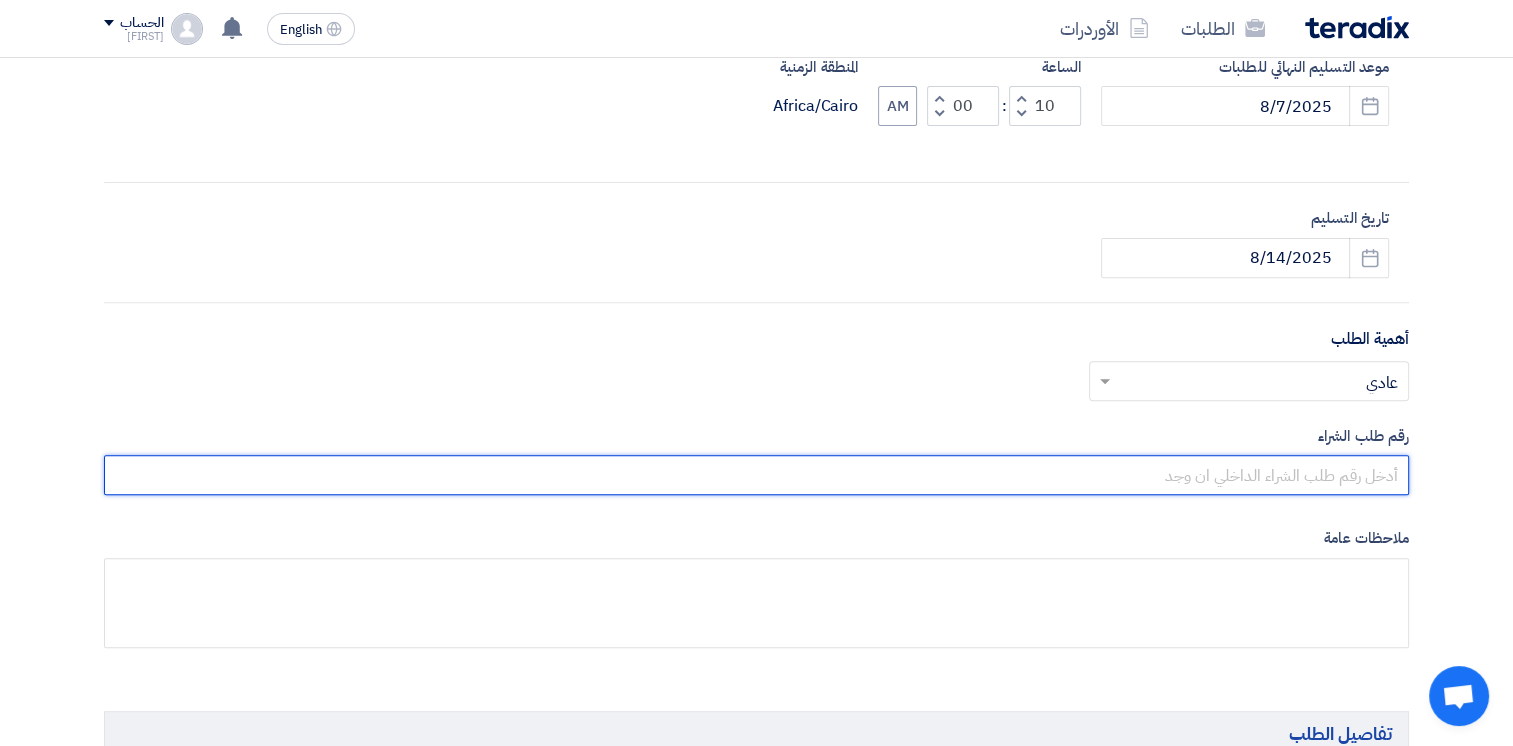 click at bounding box center [756, 475] 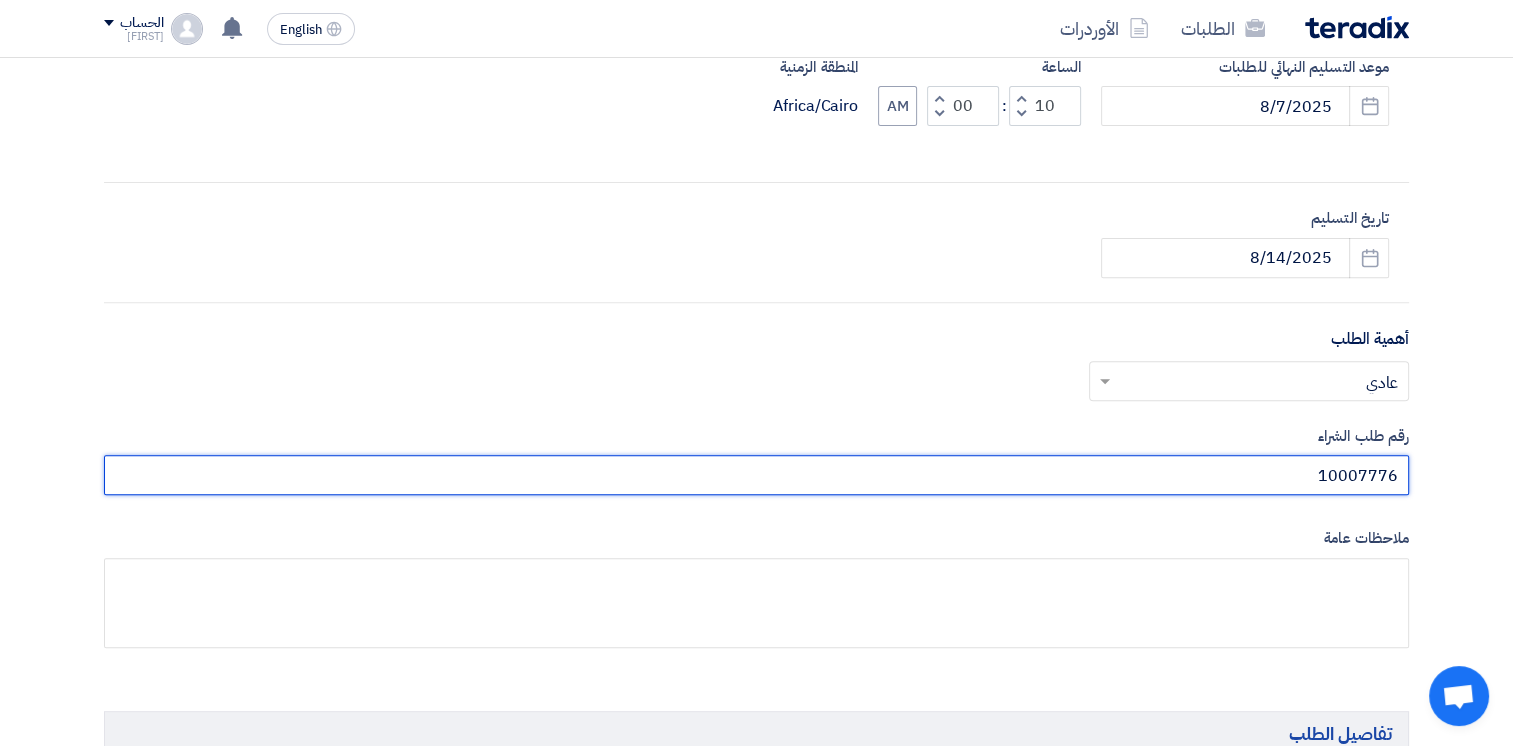 type on "10007776" 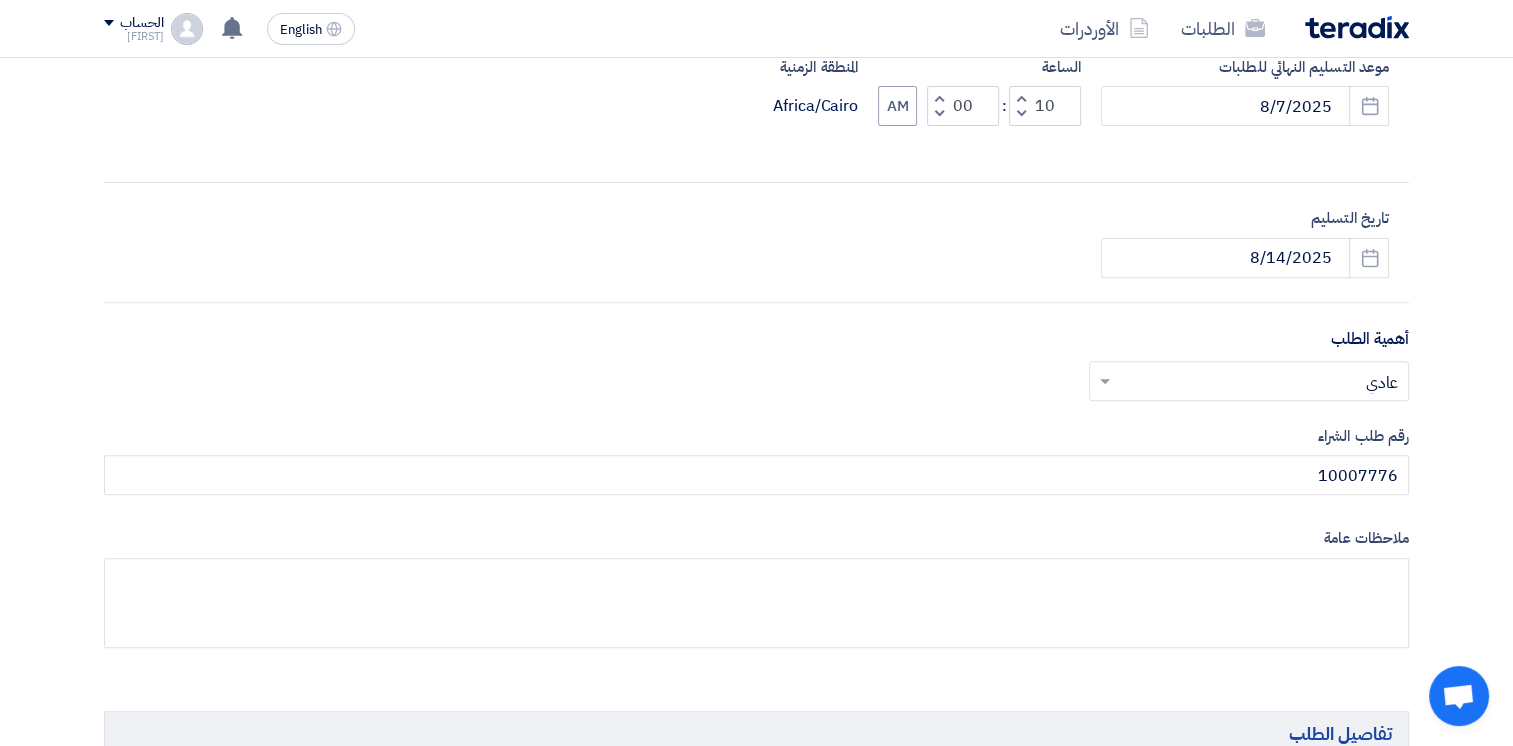 click on "أكتب عنوان لهذا الطلب
شنطة شيمز لعمل اتزان للطلمبات
نوع طلب عروض الأسعار
طلب عروض أسعار
مناقصه مغلقه
طلب عروض فنية ومالية
الموعد النهائي لتلقي عروض الأسعار
8/7/2025
Pick a date
الساعة
Increment hours
10 :" 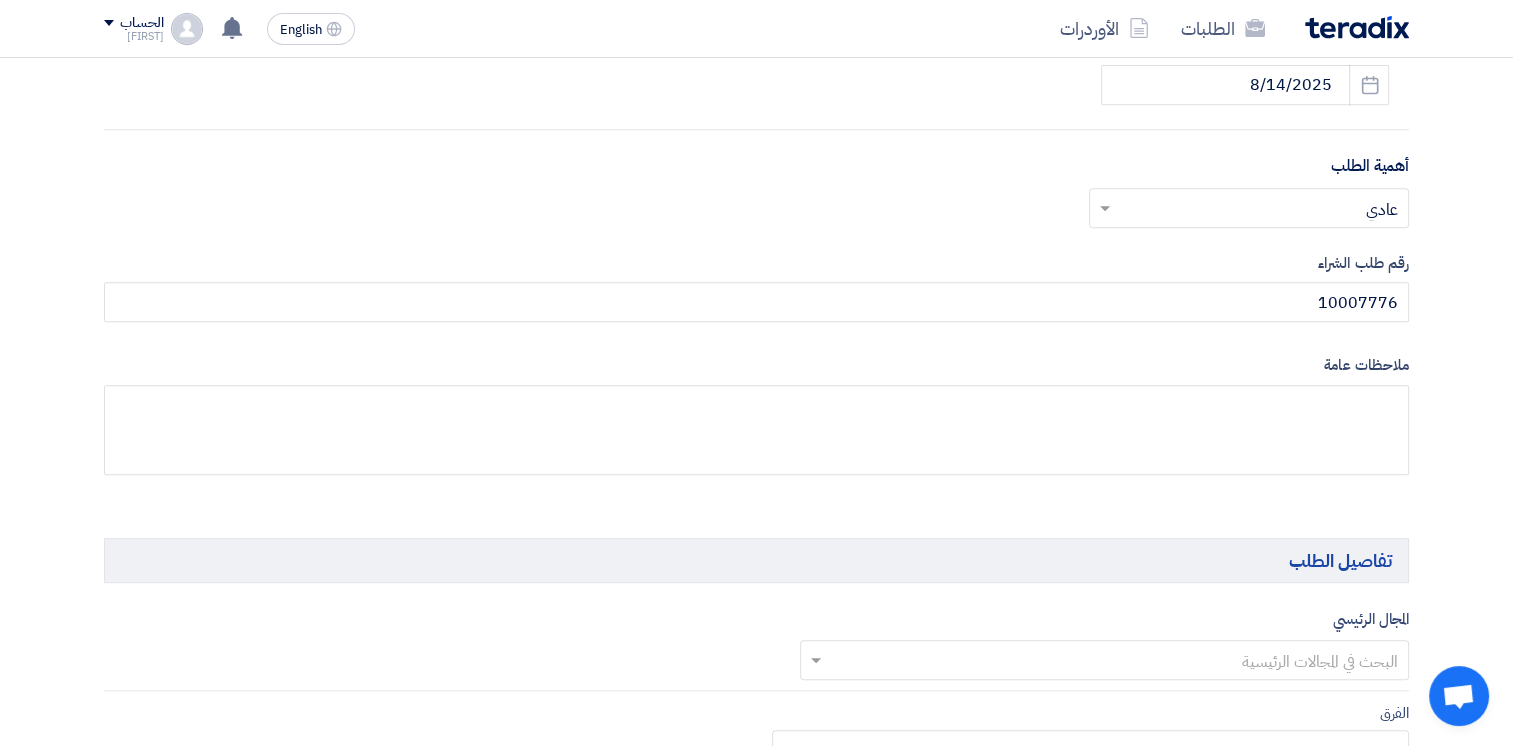 scroll, scrollTop: 900, scrollLeft: 0, axis: vertical 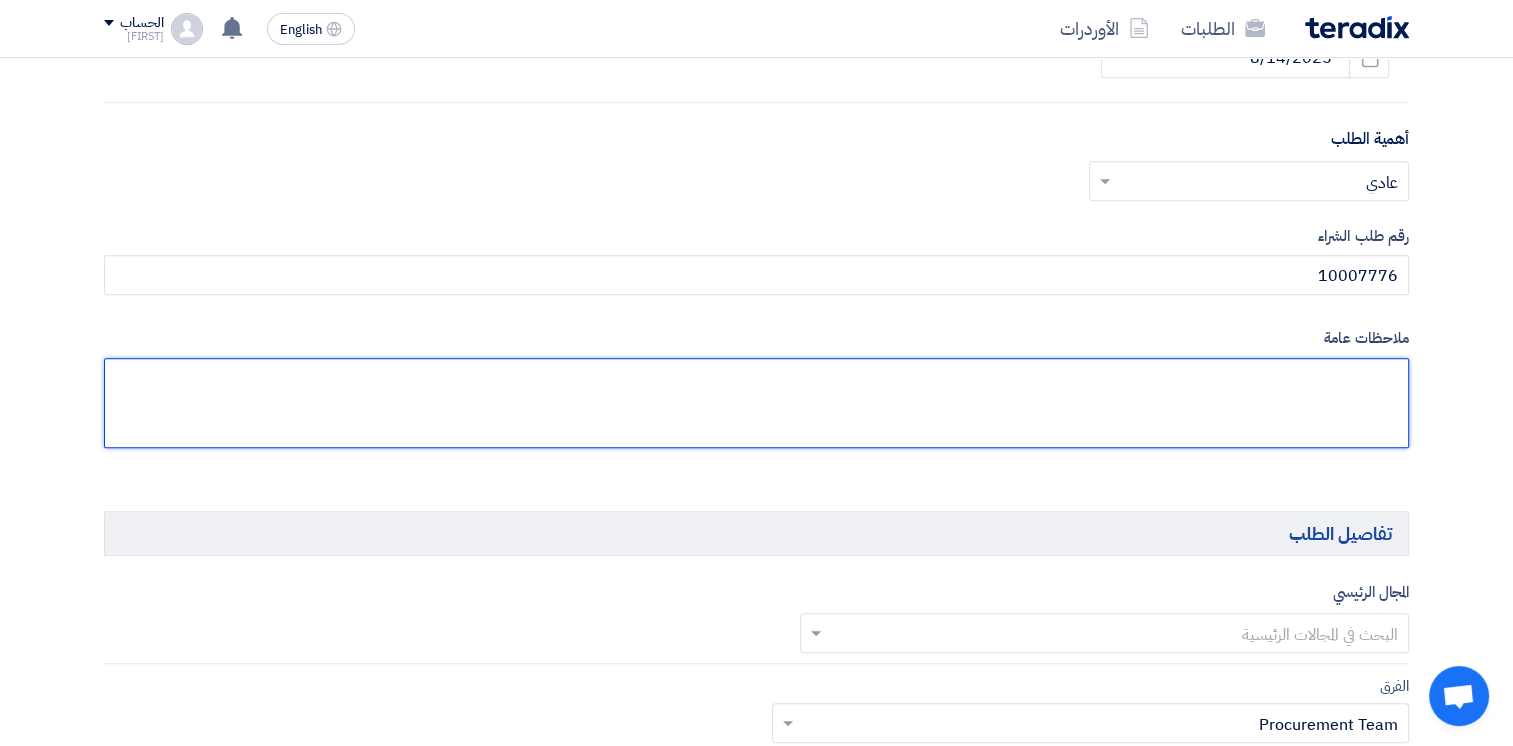 click 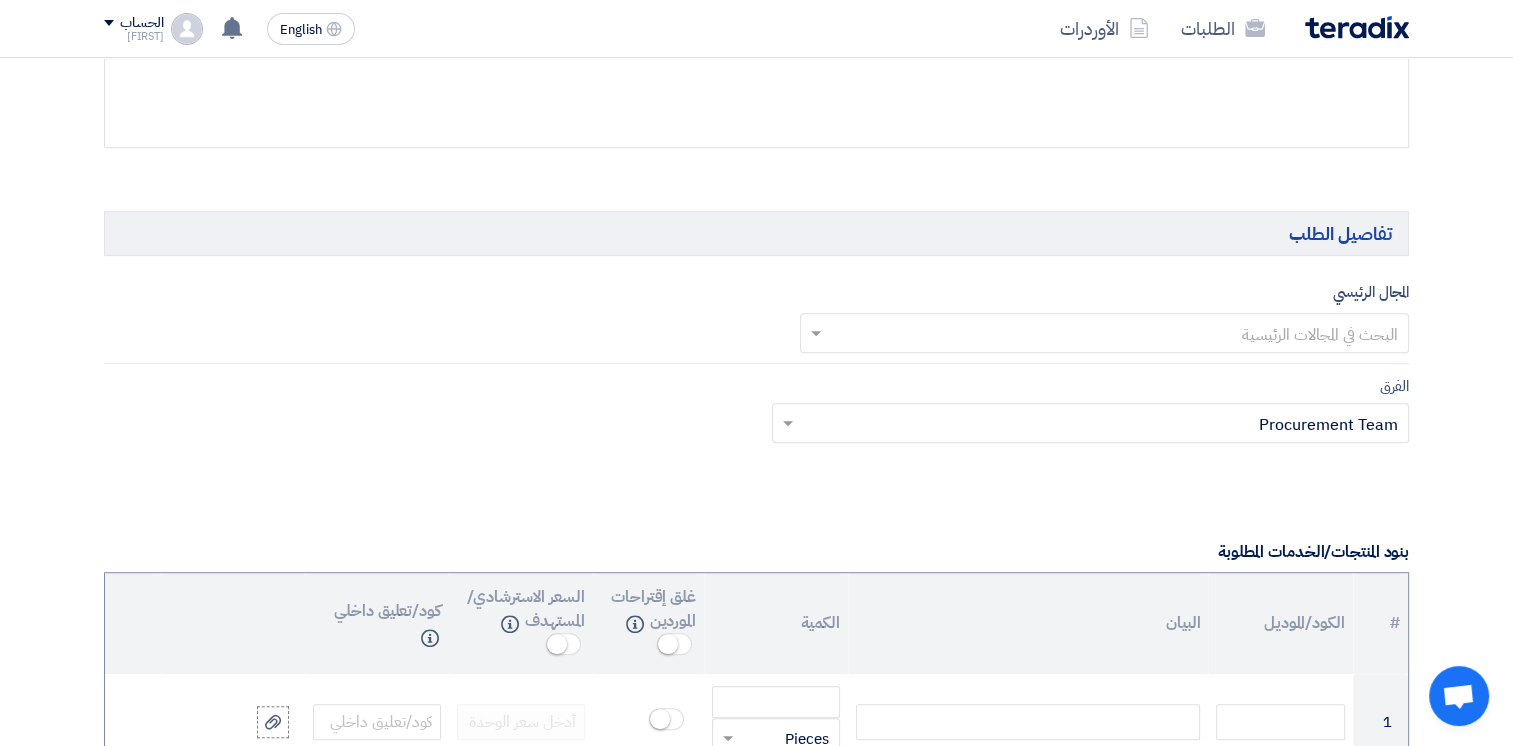 click at bounding box center [1116, 335] 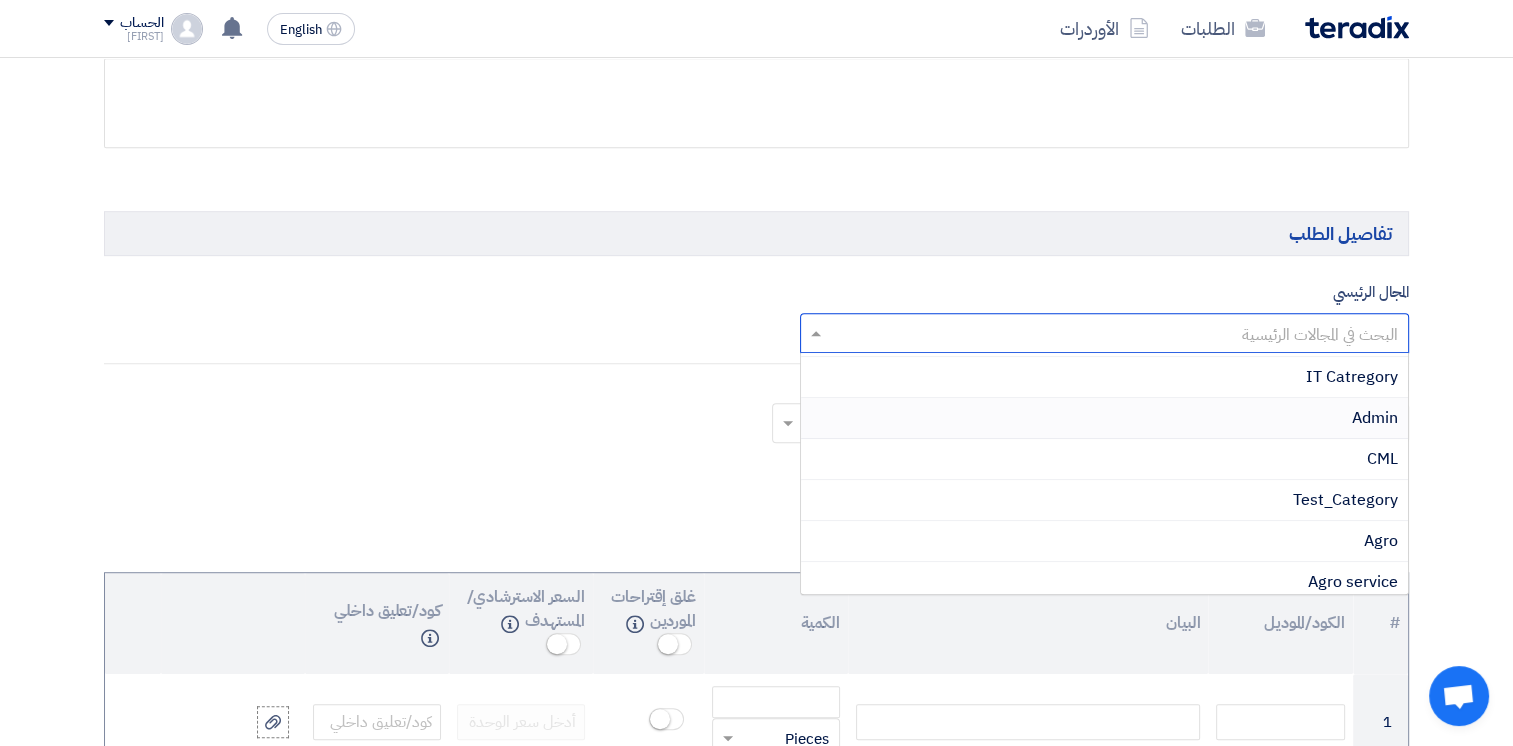 scroll, scrollTop: 100, scrollLeft: 0, axis: vertical 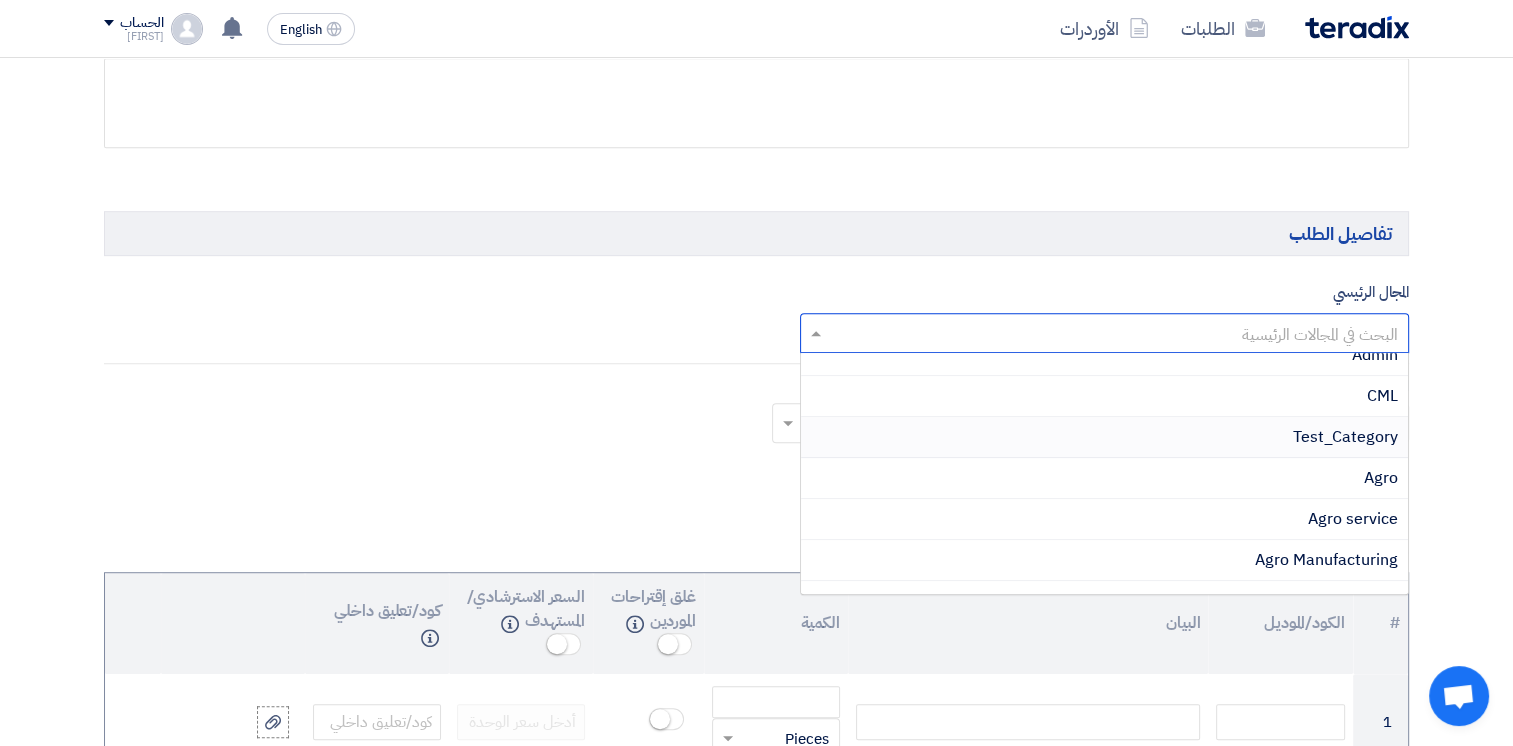 type on "ؤ" 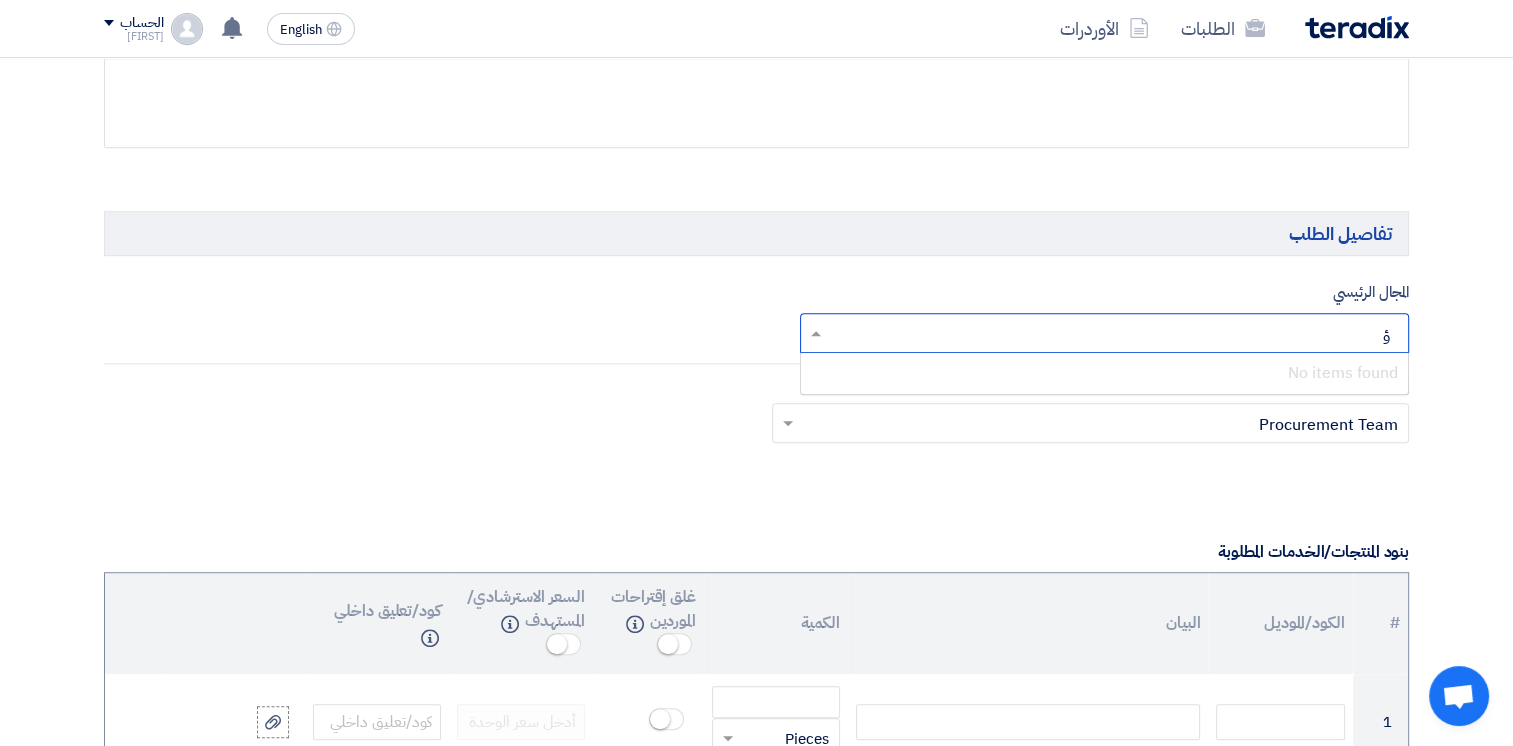 scroll, scrollTop: 0, scrollLeft: 0, axis: both 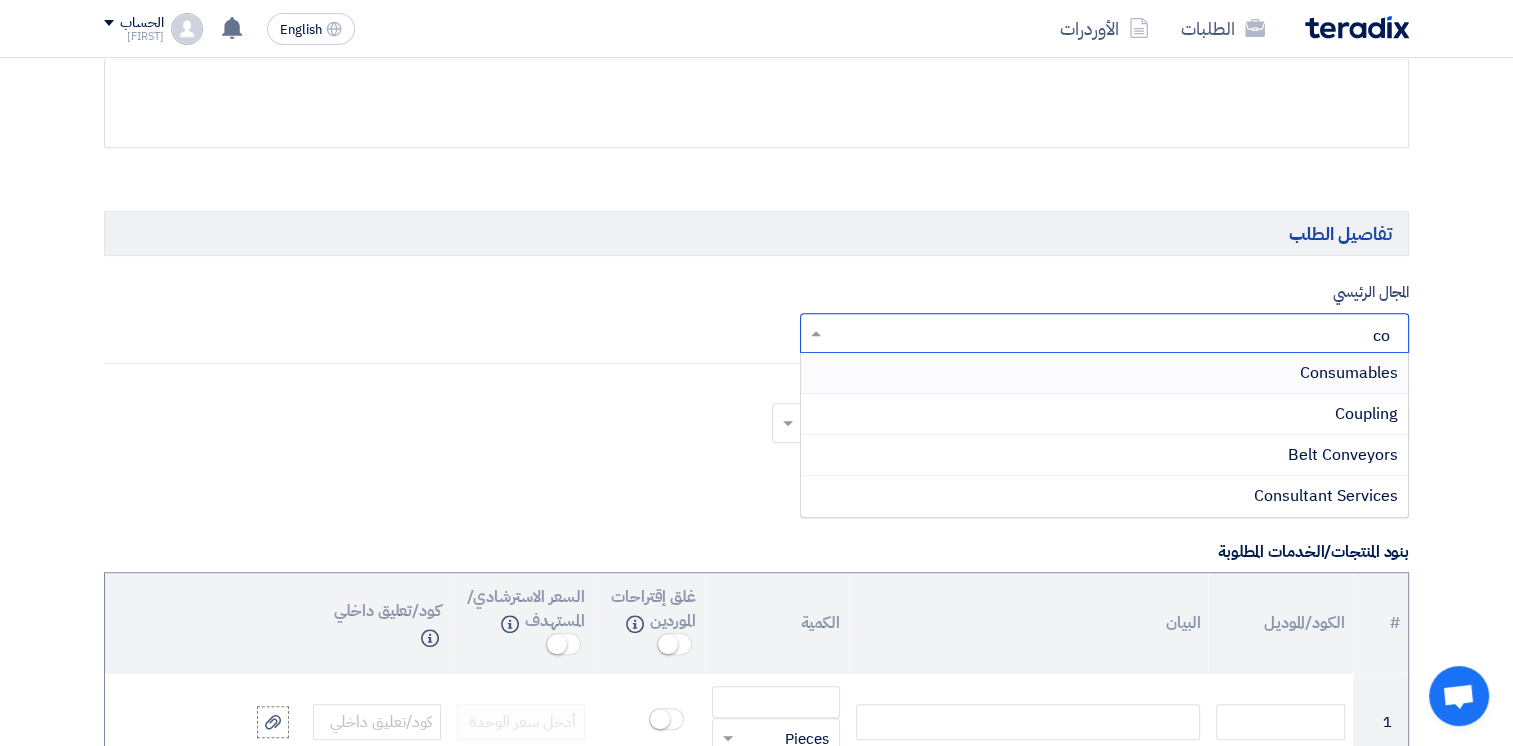 type on "con" 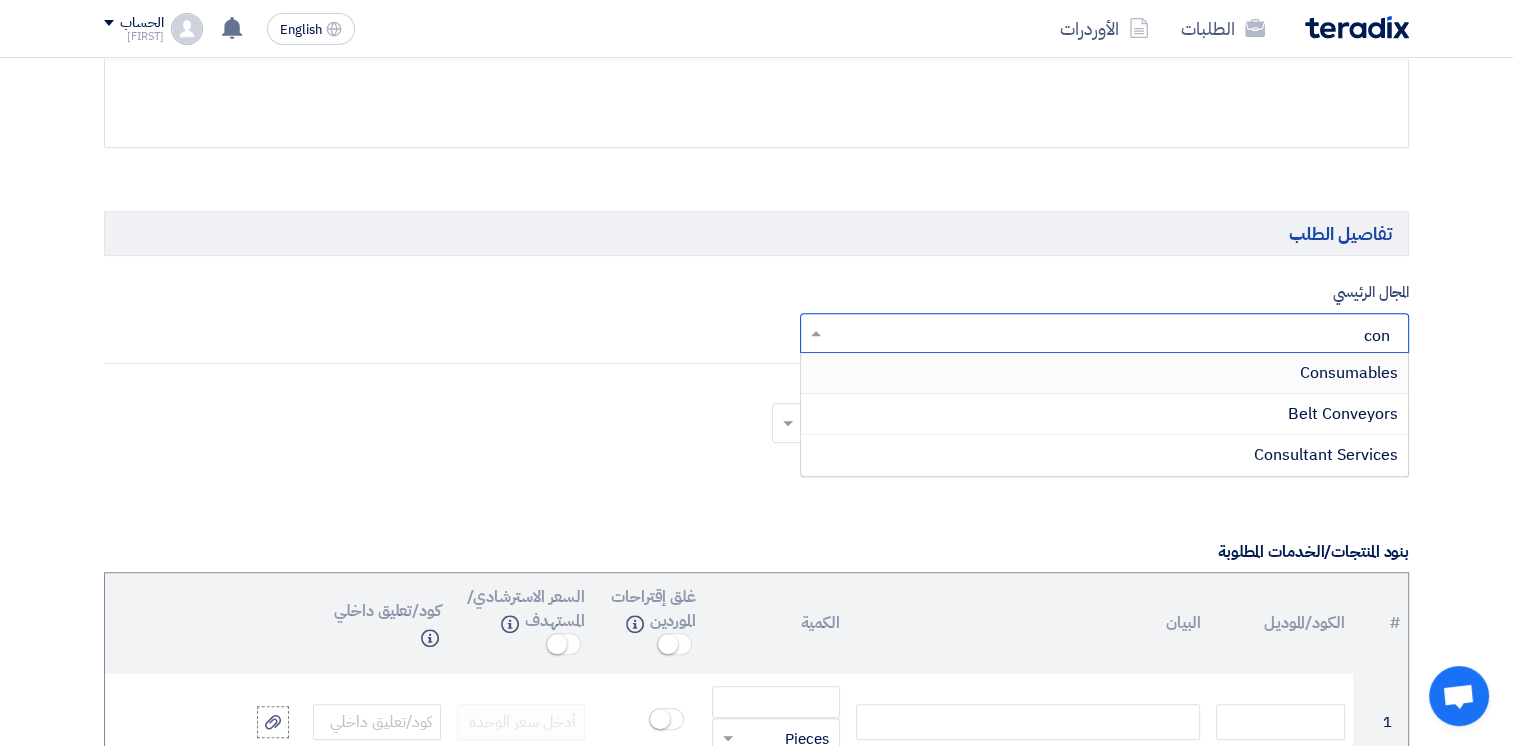 click on "Consumables" at bounding box center (1349, 373) 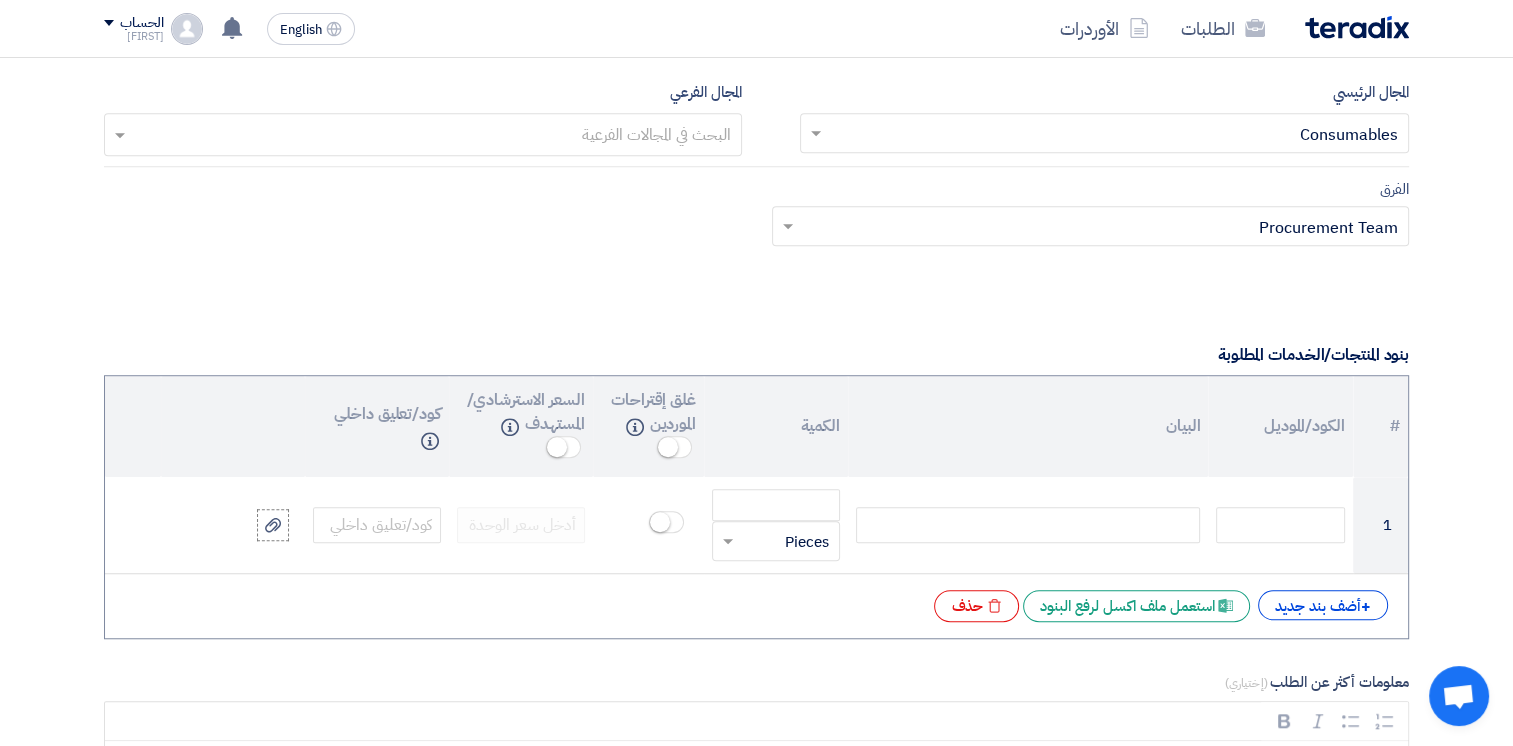scroll, scrollTop: 1600, scrollLeft: 0, axis: vertical 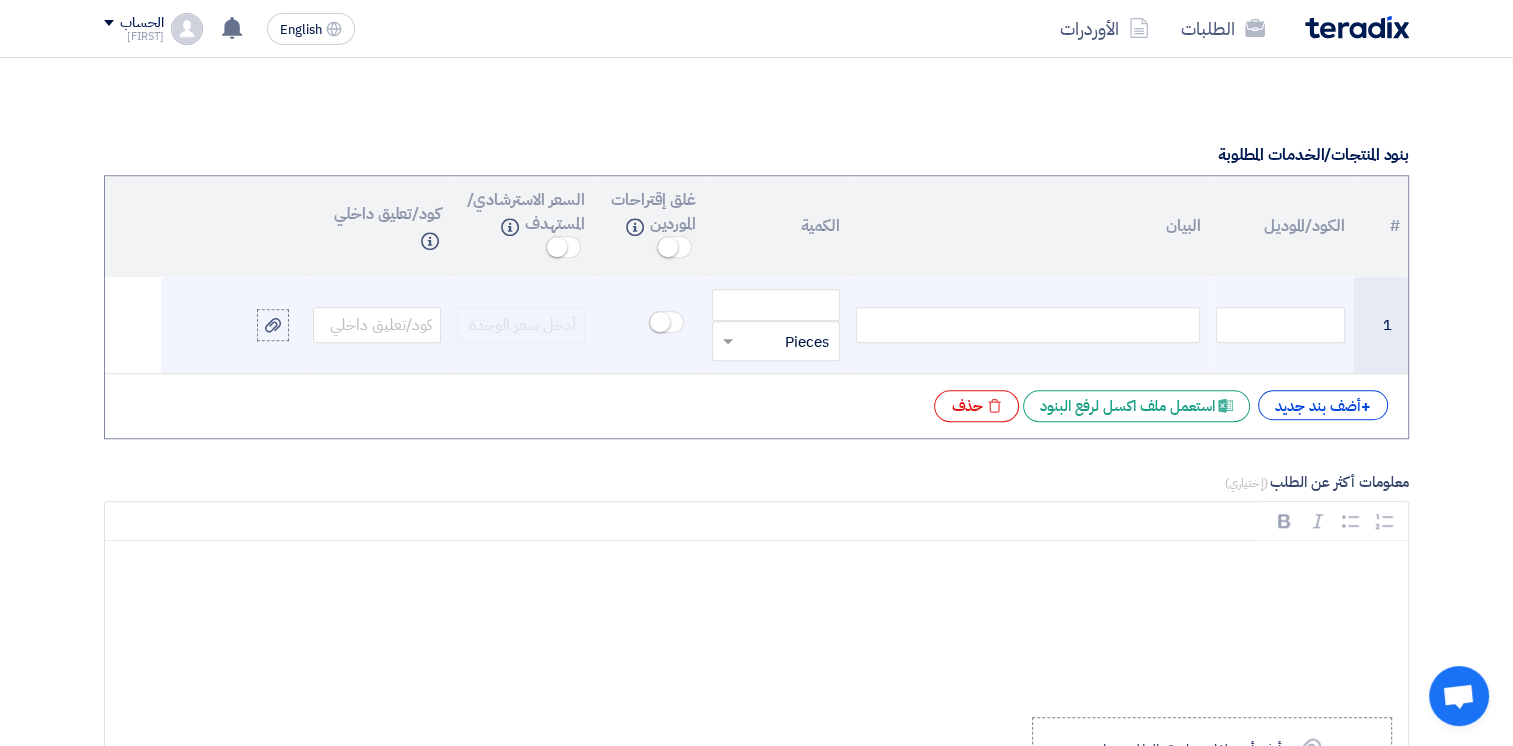 click 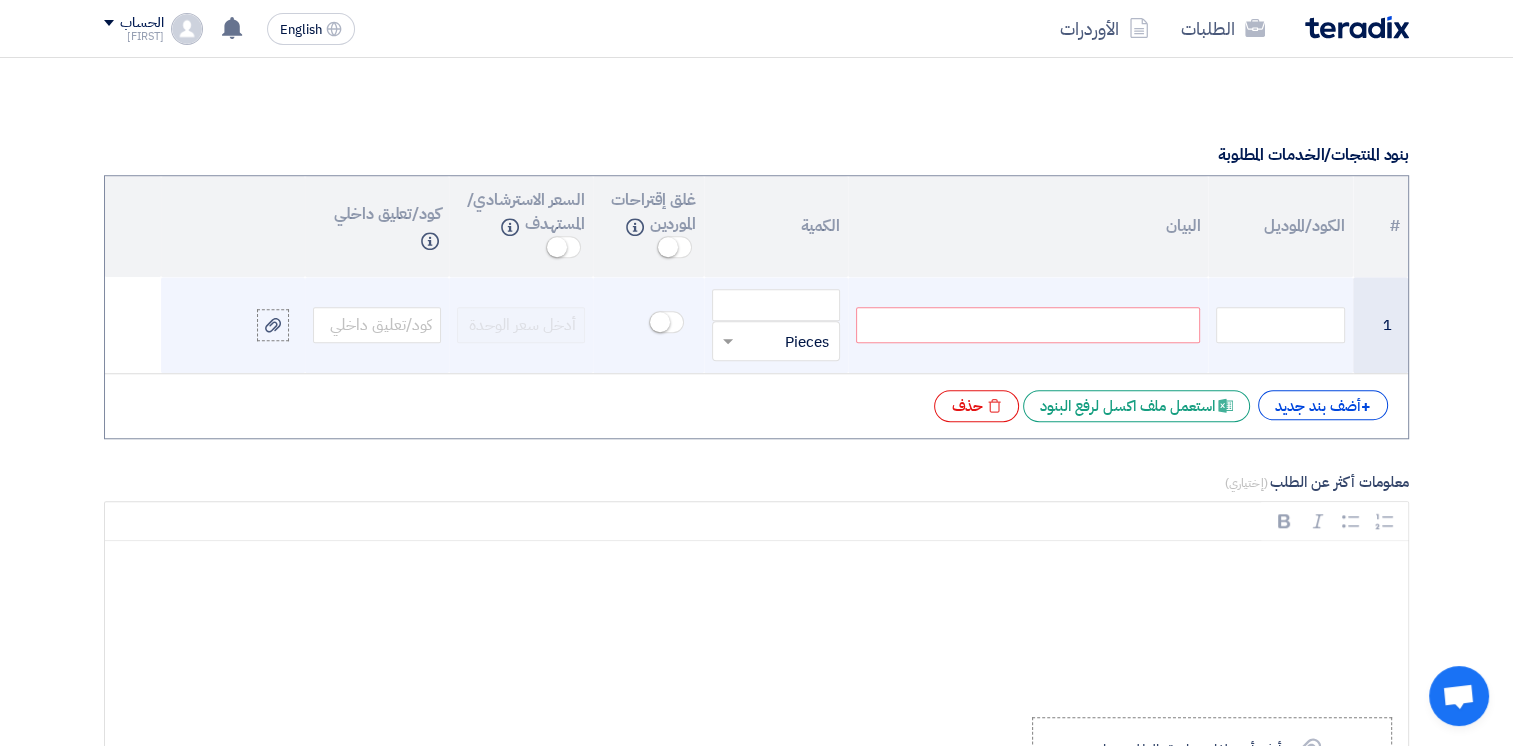 type 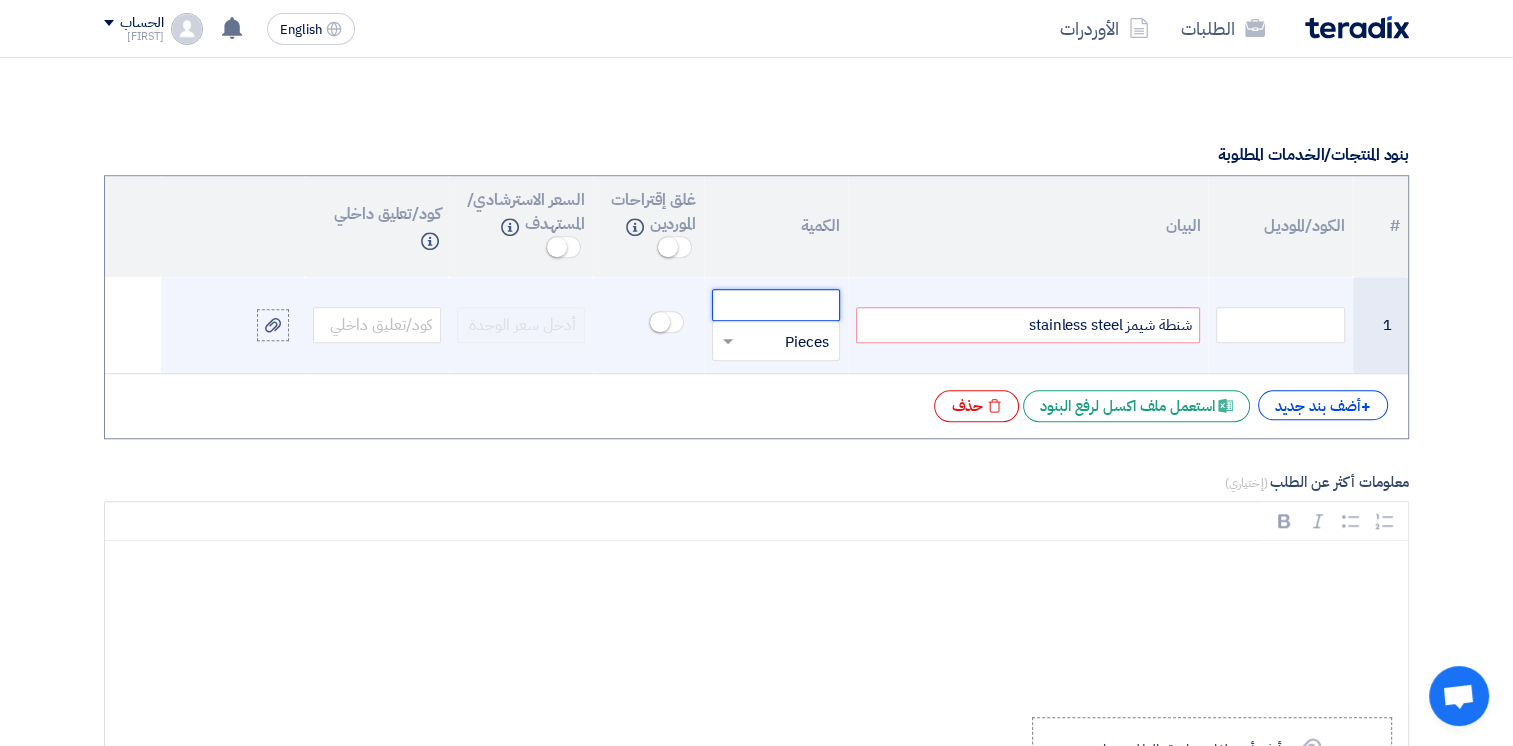click 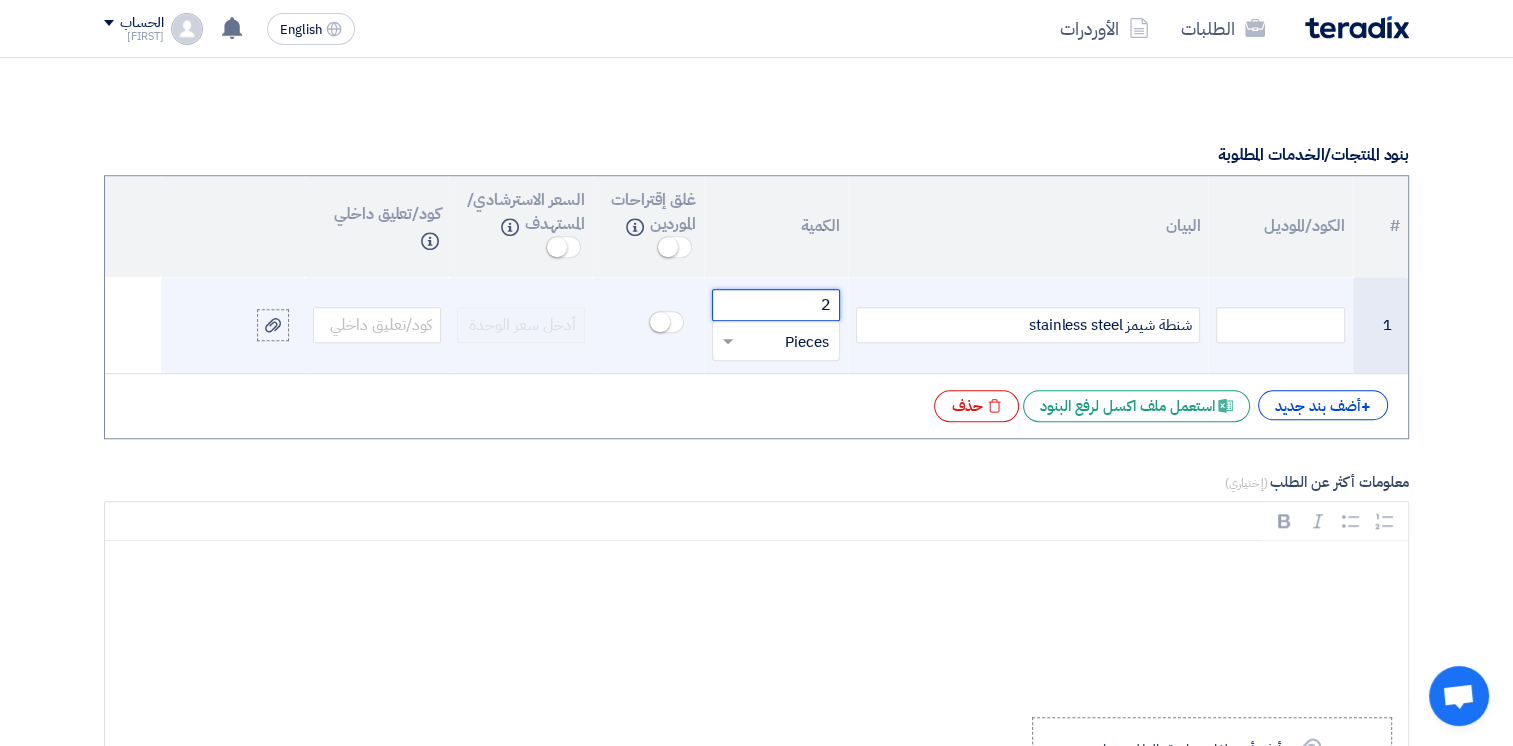 type on "2" 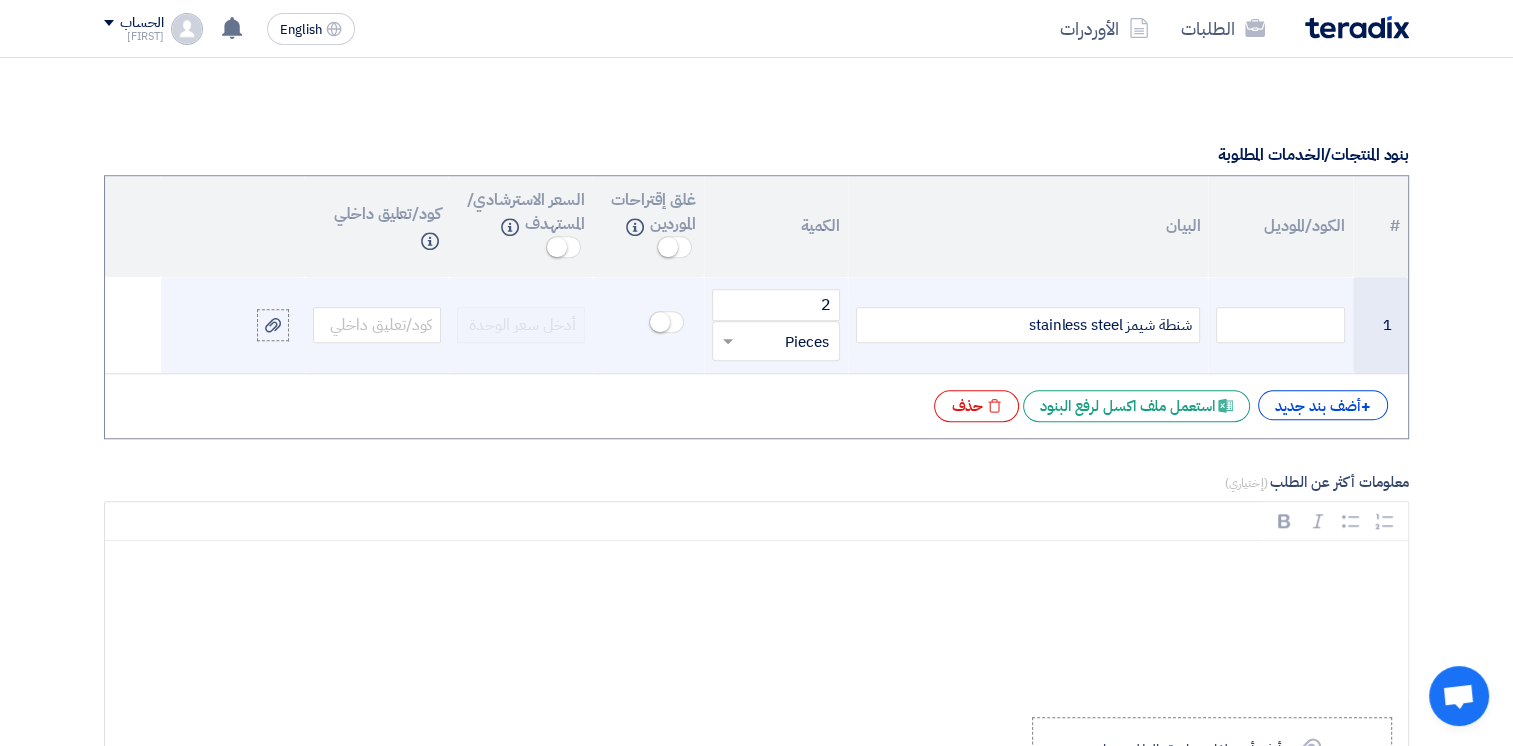 click 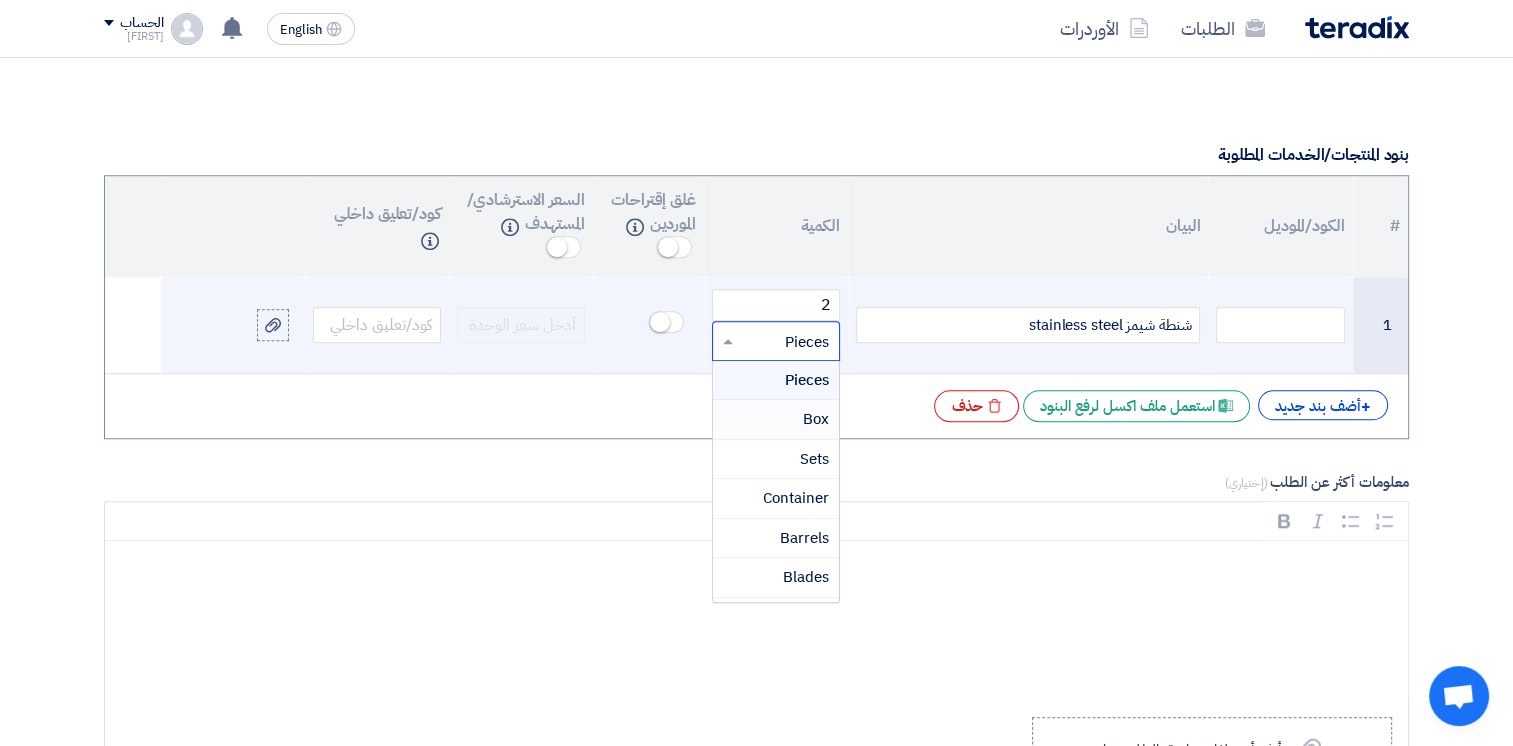 click on "Box" at bounding box center [776, 420] 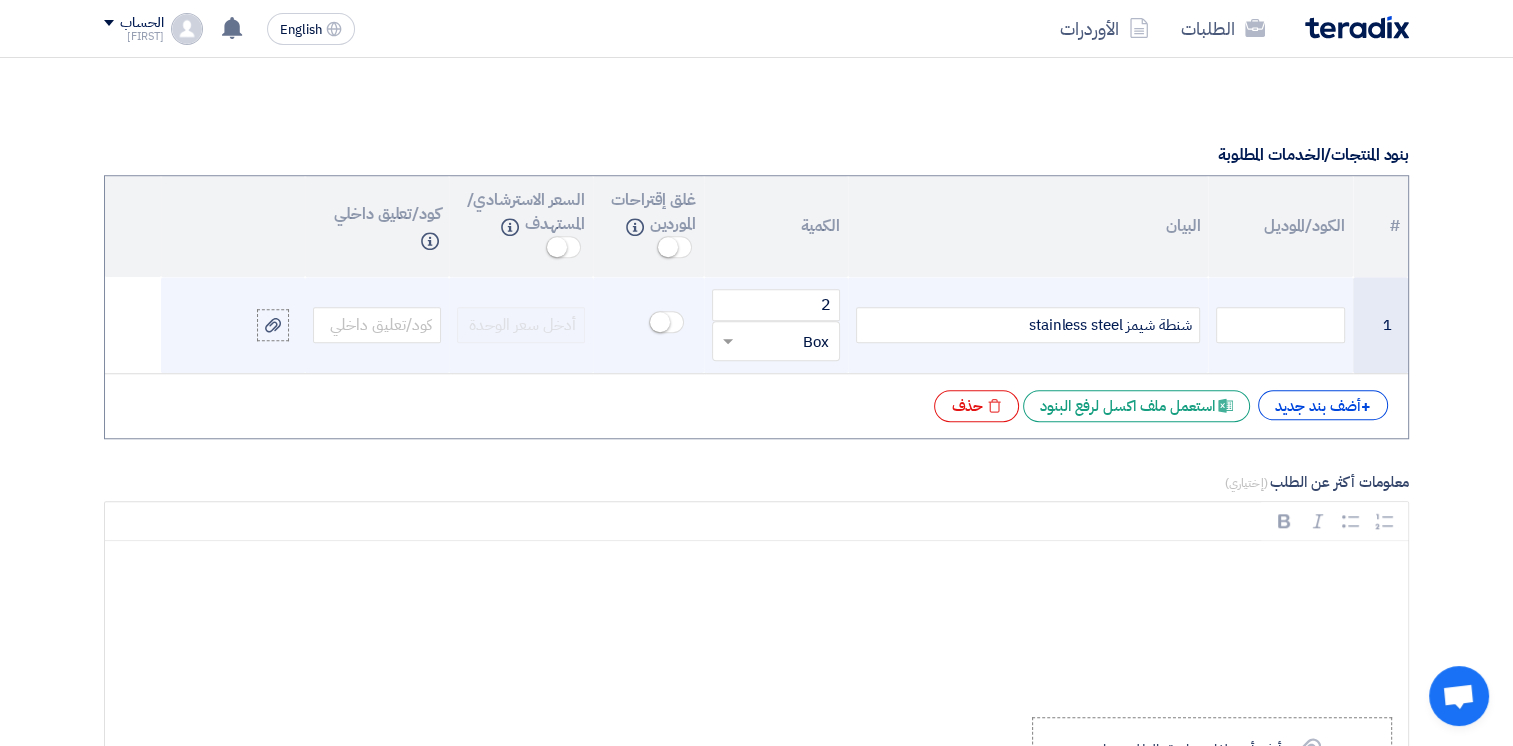 click on "+
أضف بند جديد
Excel file
استعمل ملف اكسل لرفع البنود
Excel file
حذف" 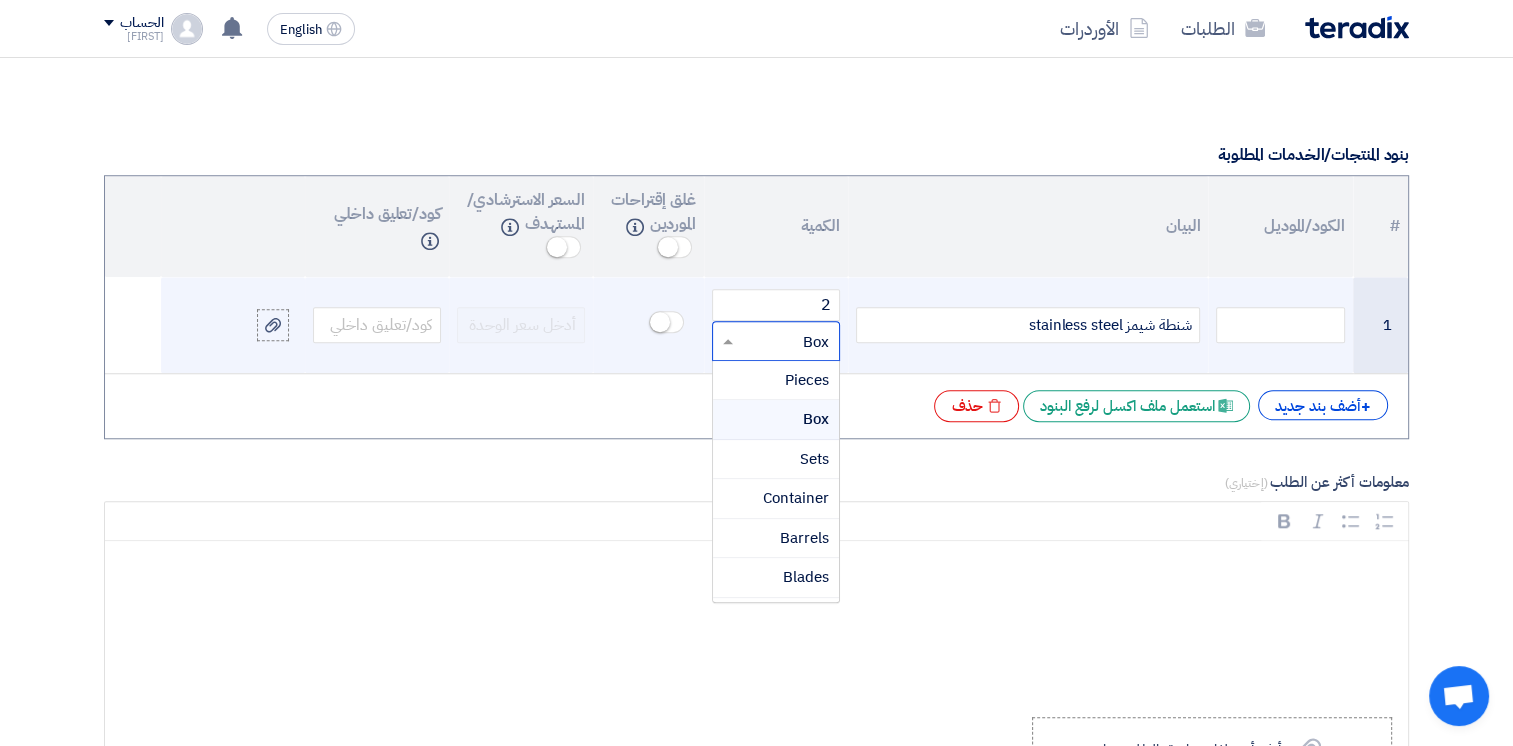 click 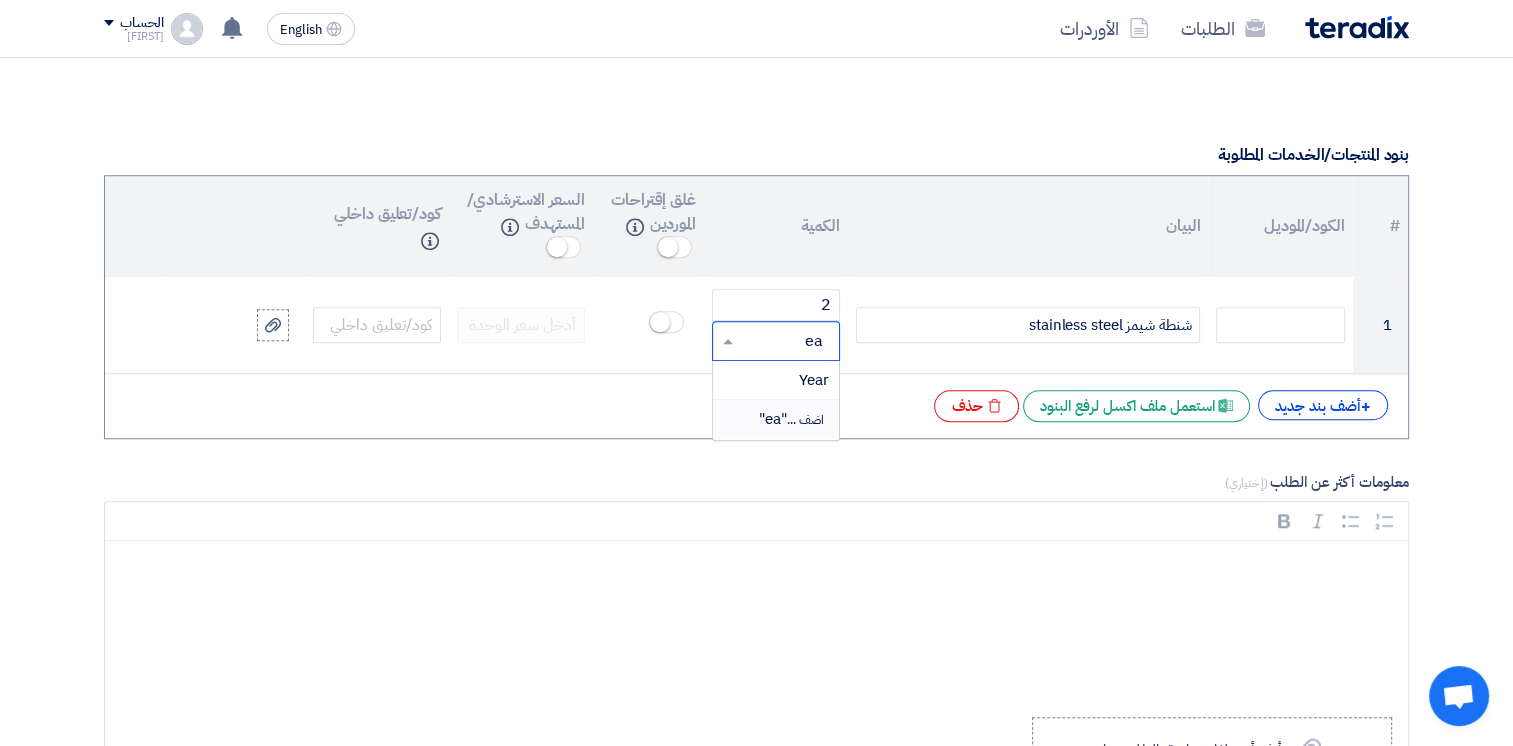 type on "e" 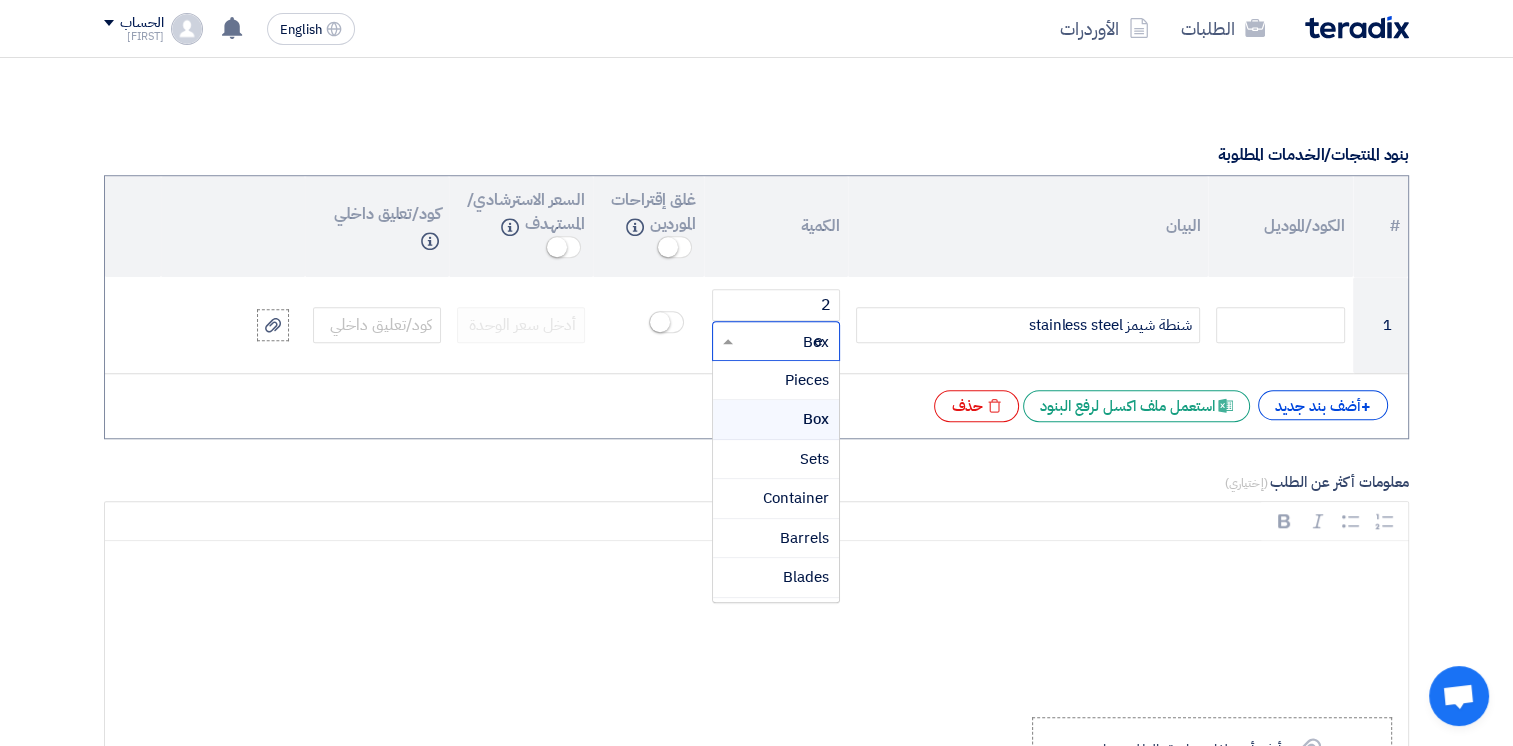 type 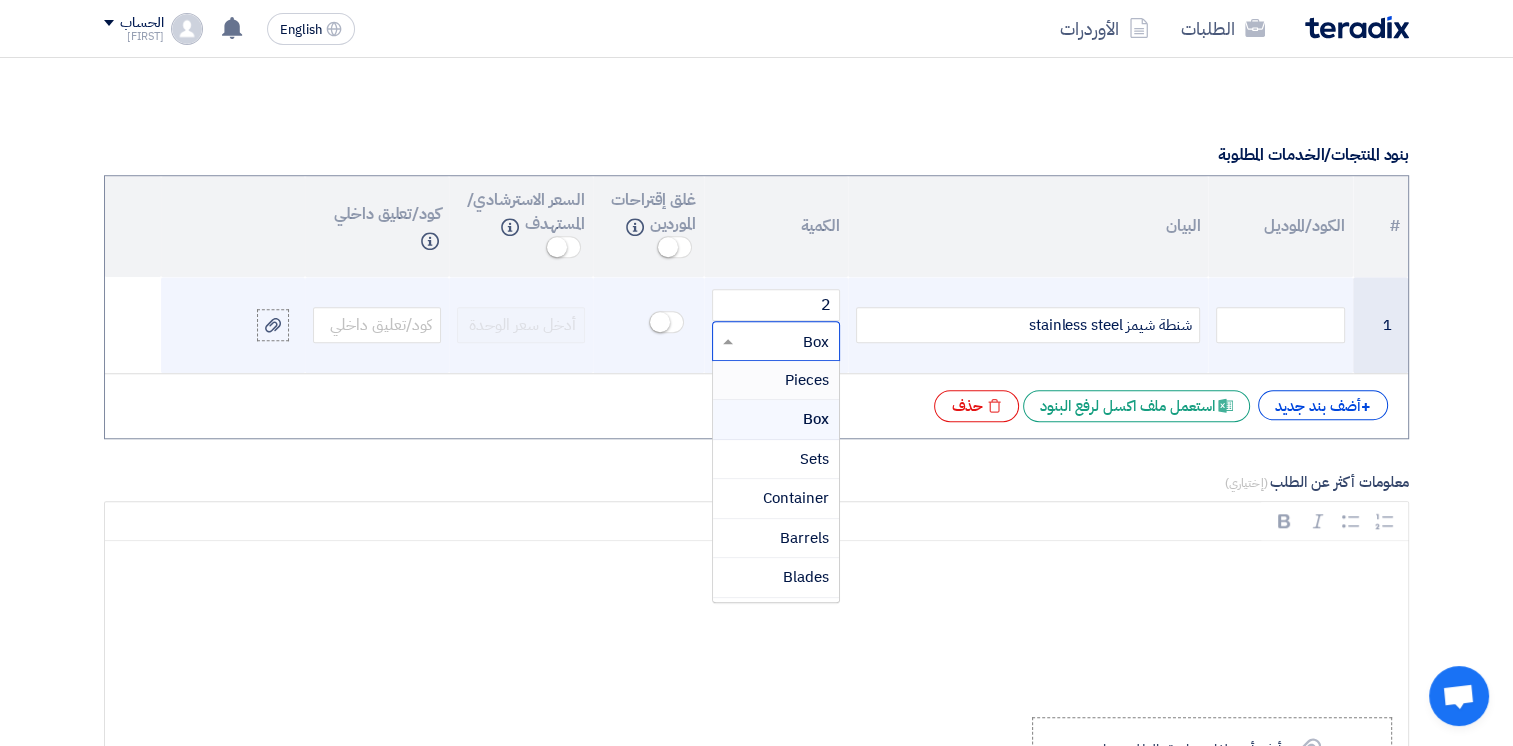 click 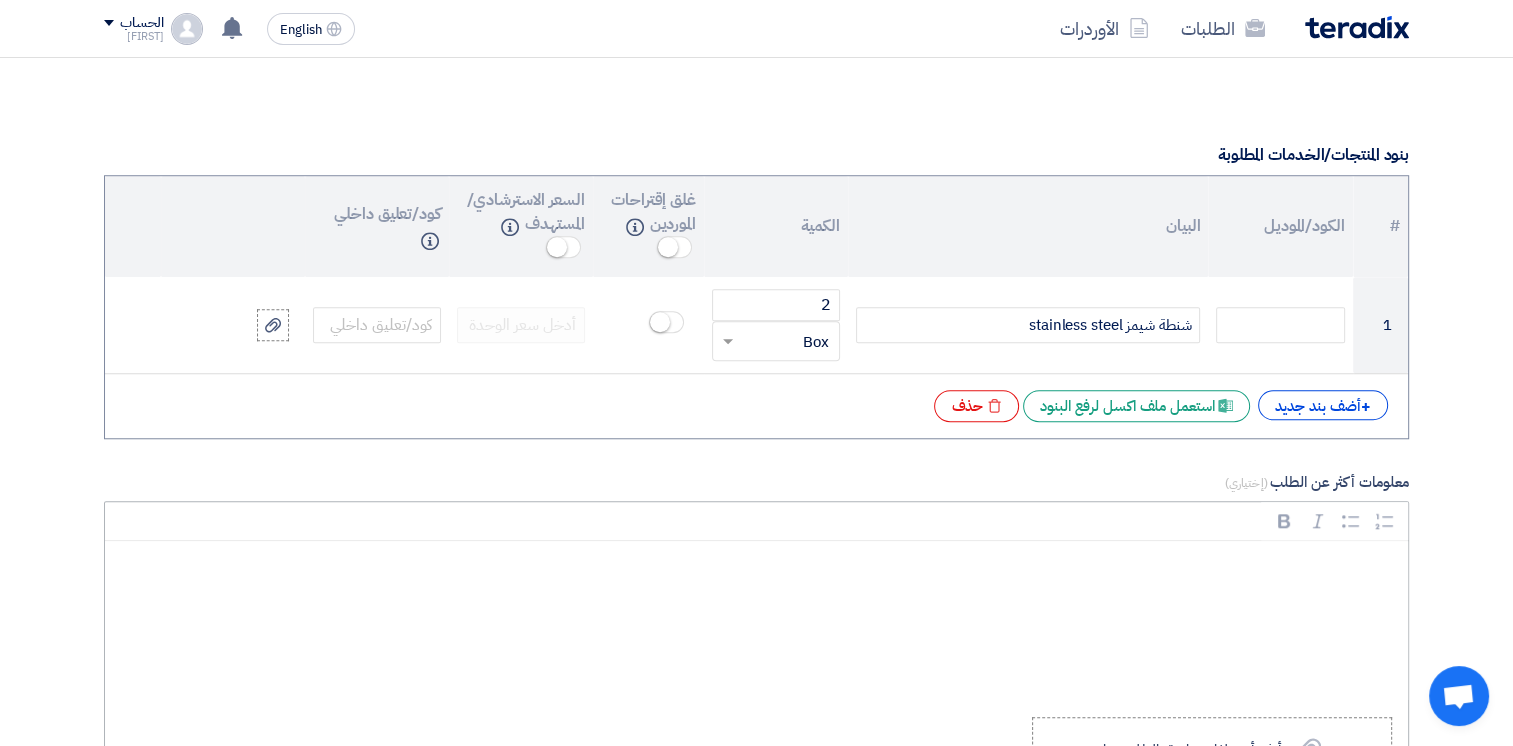 click on "Bold (CTRL+B) Bold Italic (CTRL+I) Italic Bulleted List Bulleted List Numbered List Numbered List" at bounding box center [756, 521] 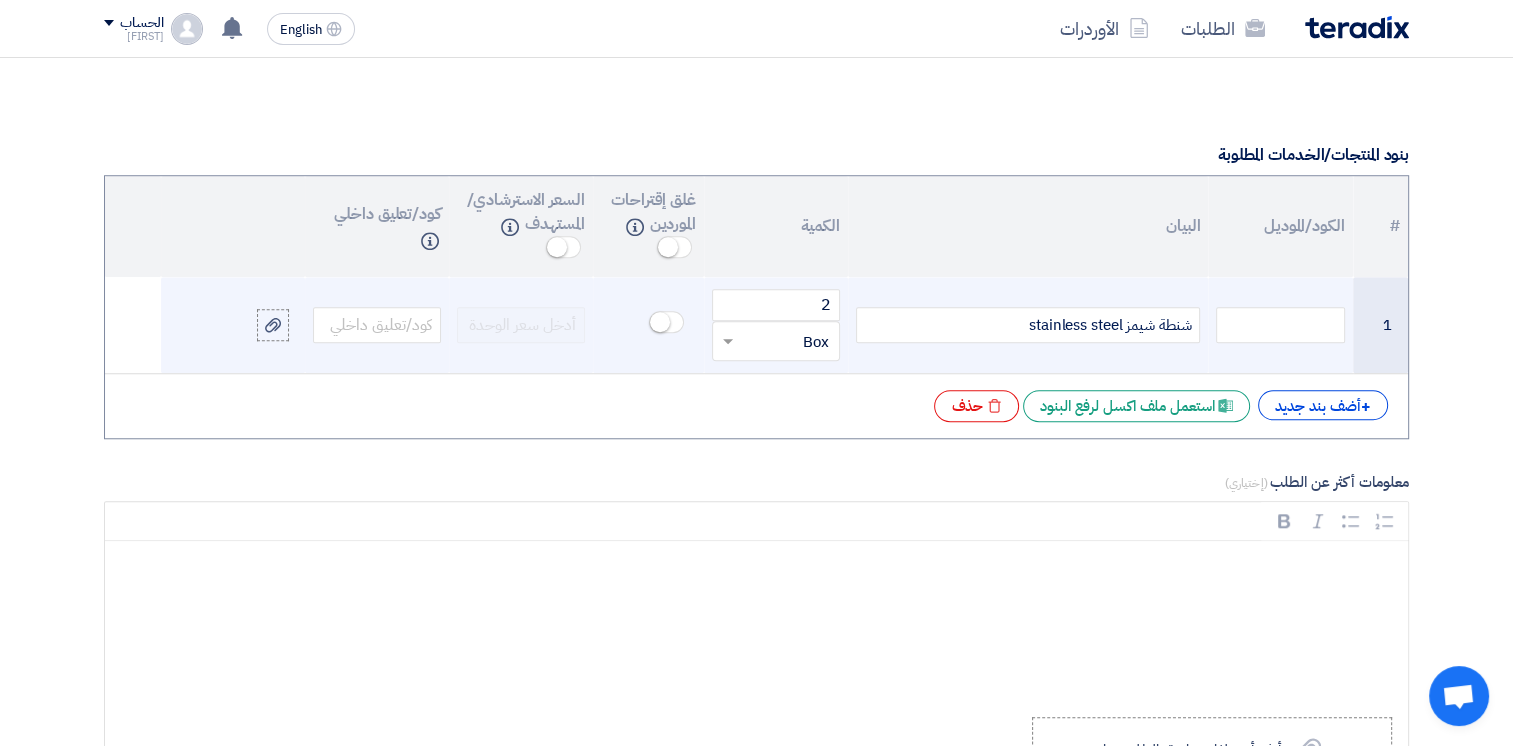 click 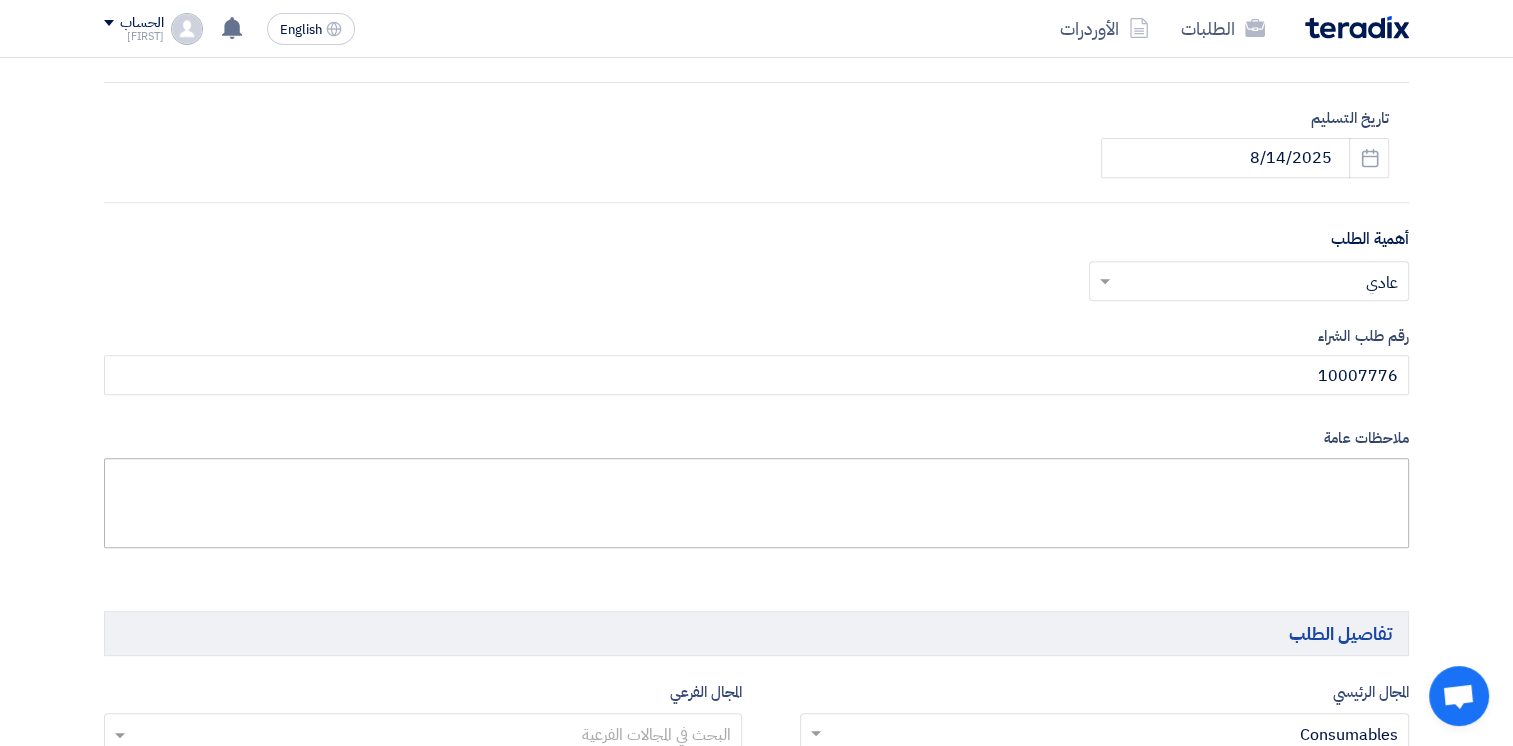 scroll, scrollTop: 1400, scrollLeft: 0, axis: vertical 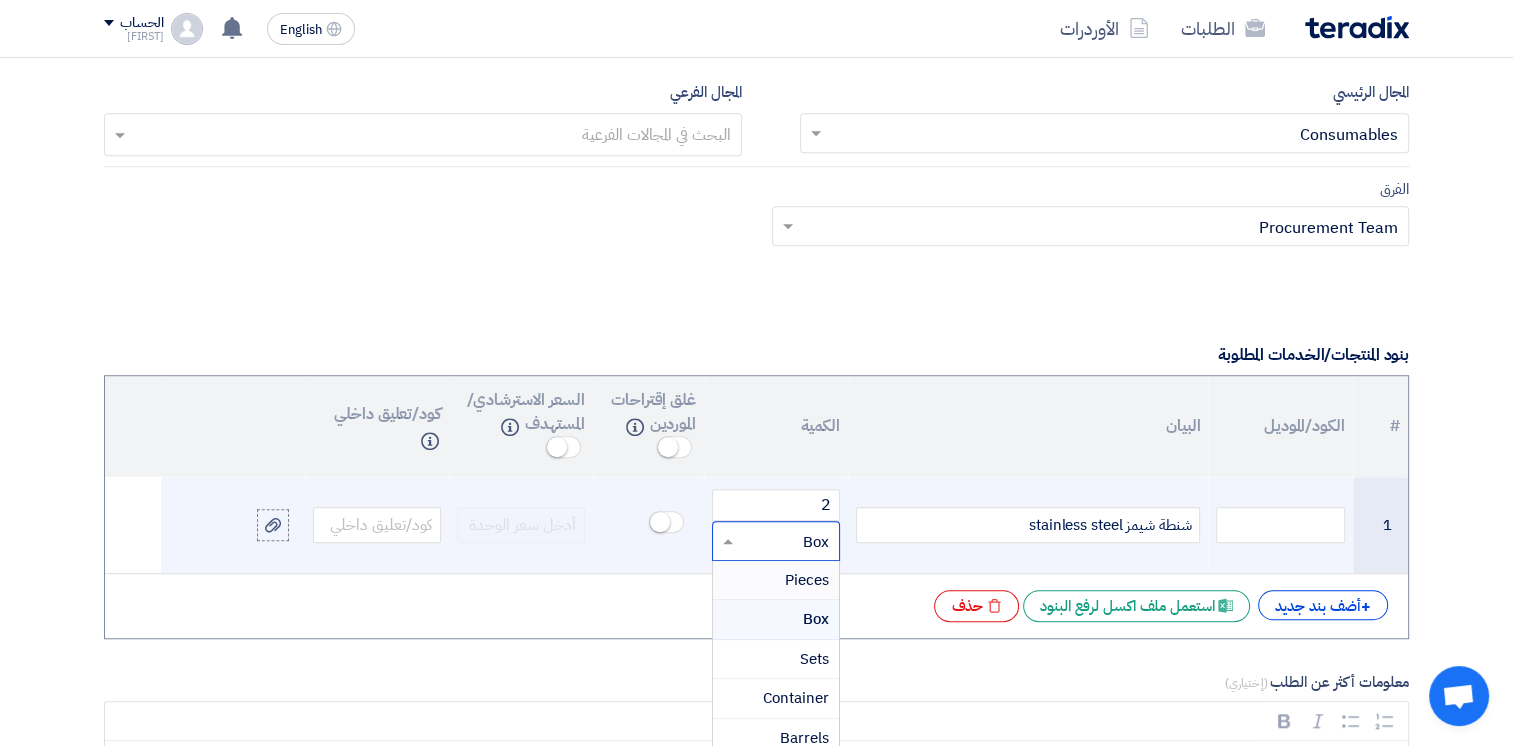 click on "Pieces" at bounding box center (807, 580) 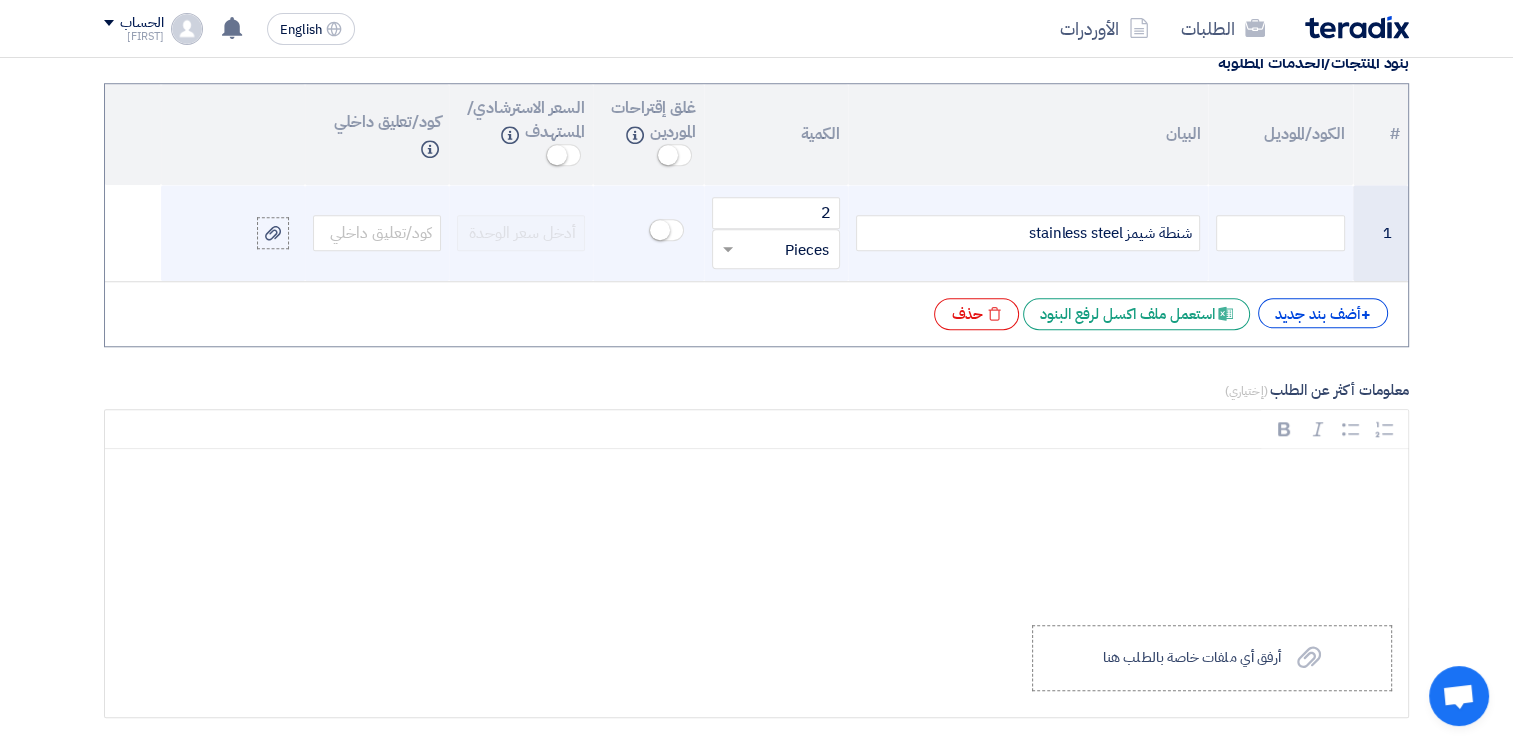 scroll, scrollTop: 1900, scrollLeft: 0, axis: vertical 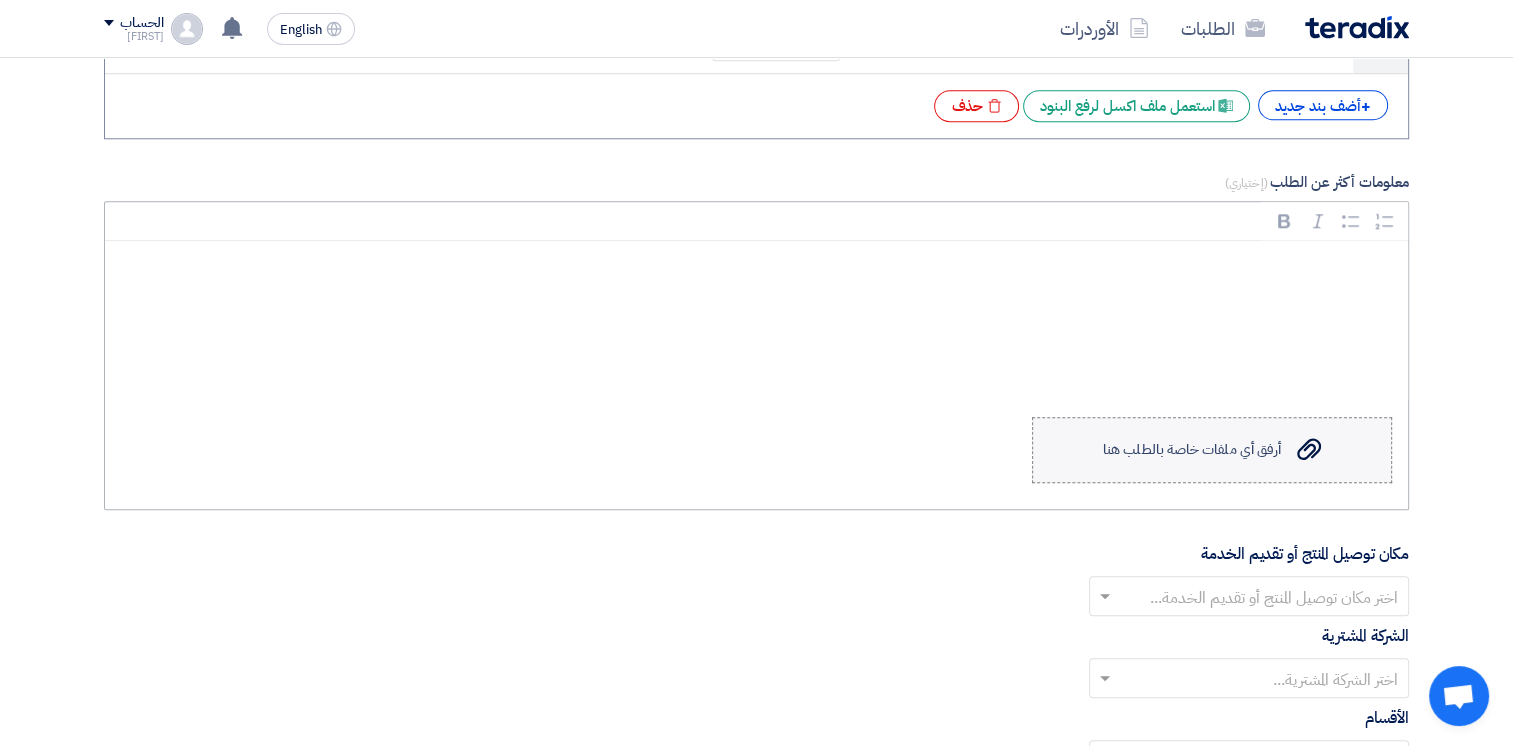 click on "أرفق أي ملفات خاصة بالطلب هنا" 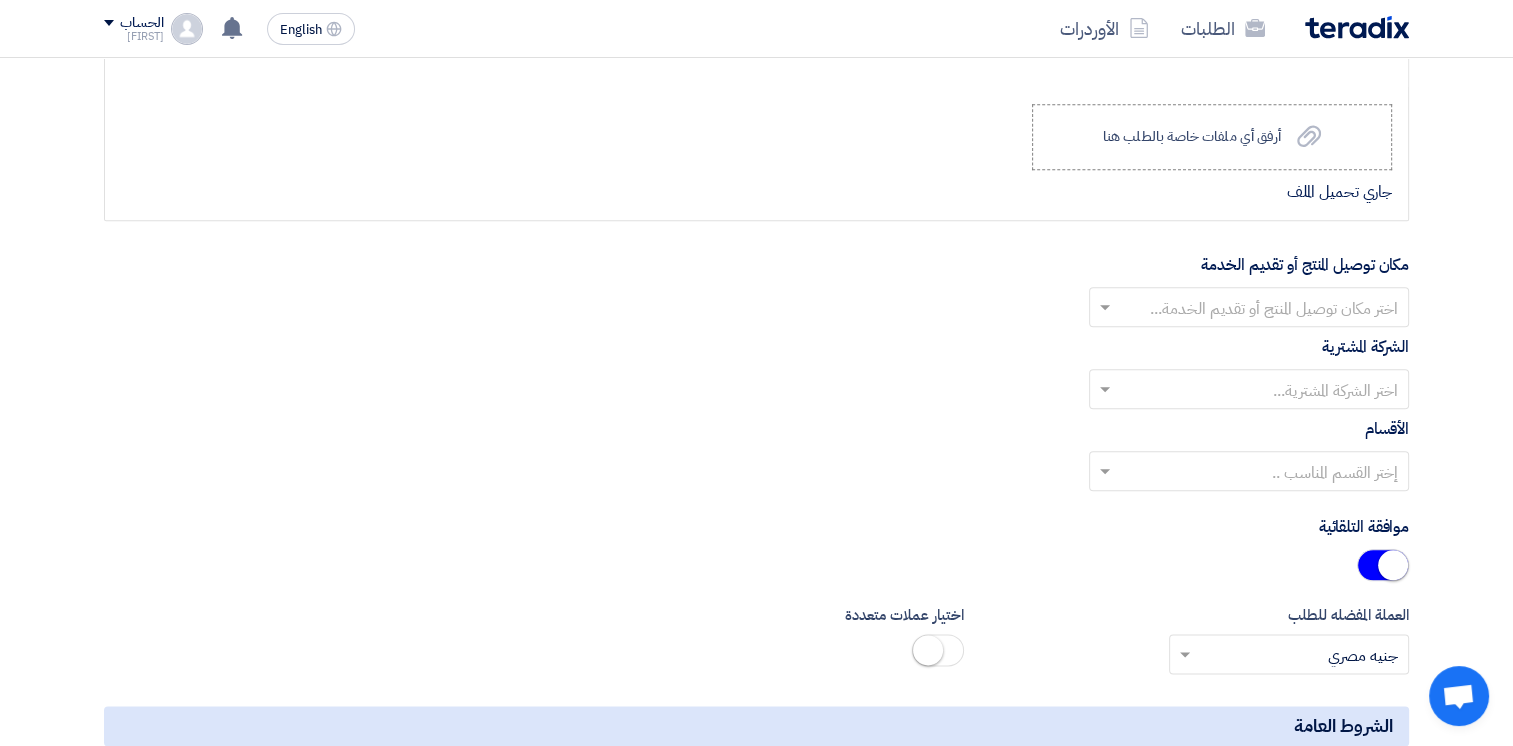 scroll, scrollTop: 2400, scrollLeft: 0, axis: vertical 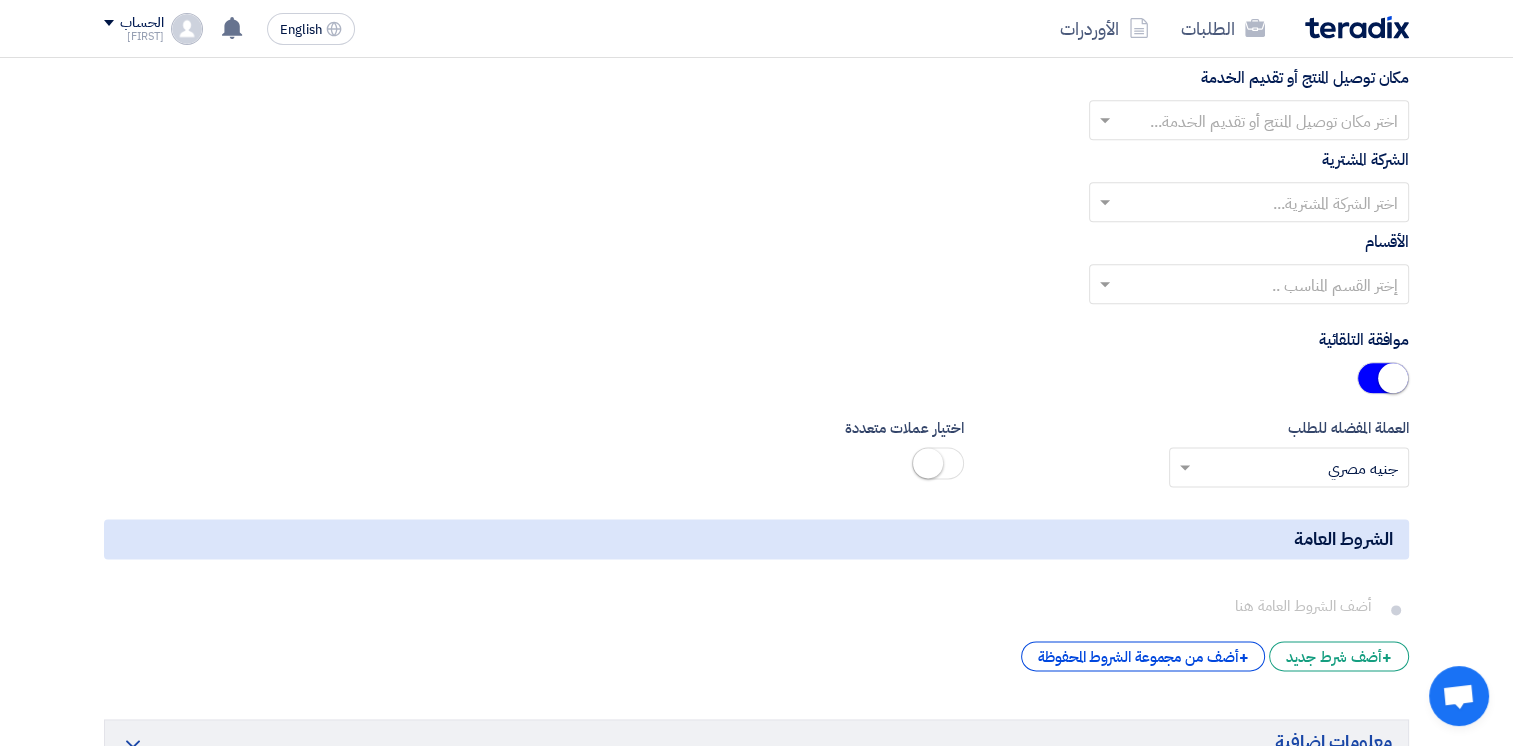 click 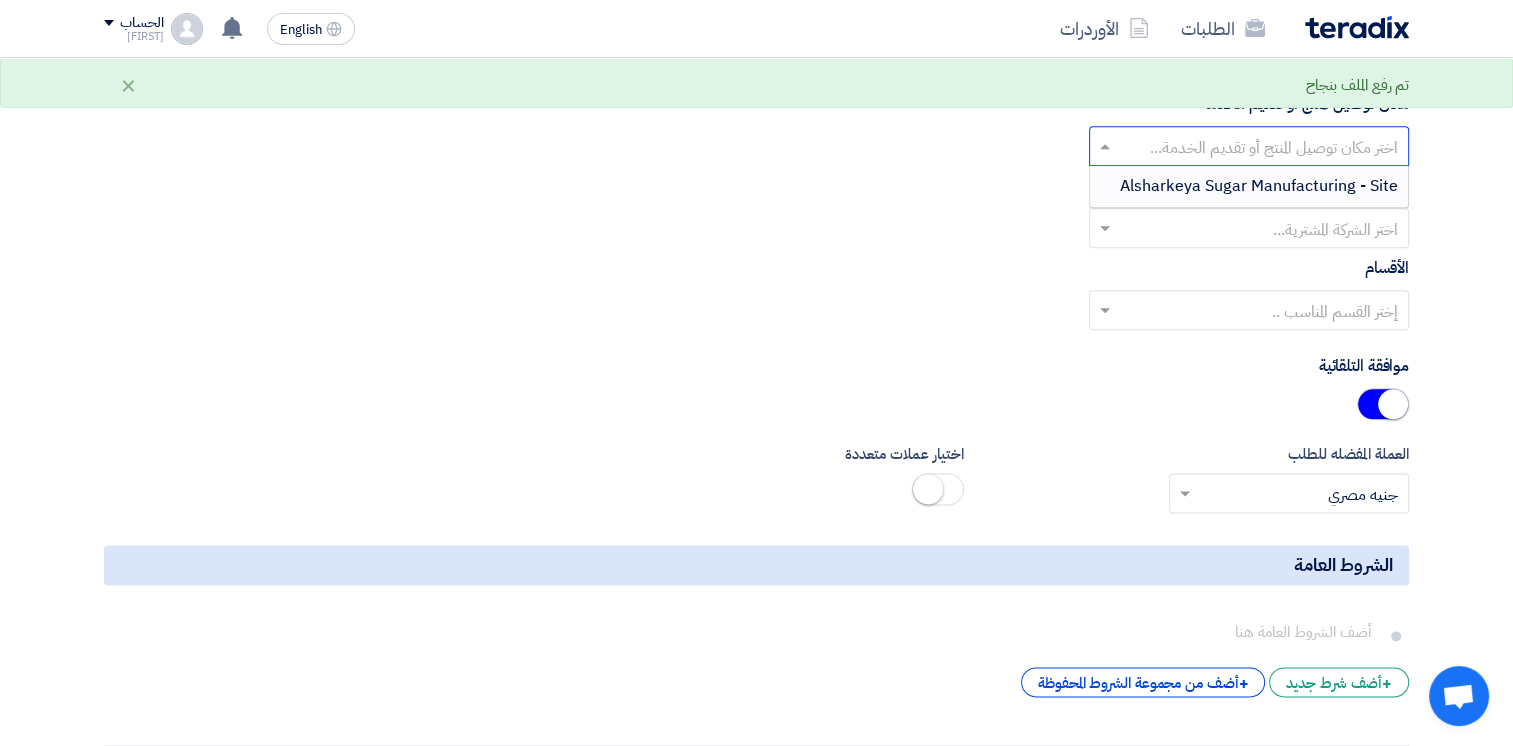 click on "اختر مكان توصيل المنتج أو تقديم الخدمة...
Alsharkeya Sugar Manufacturing - Site" 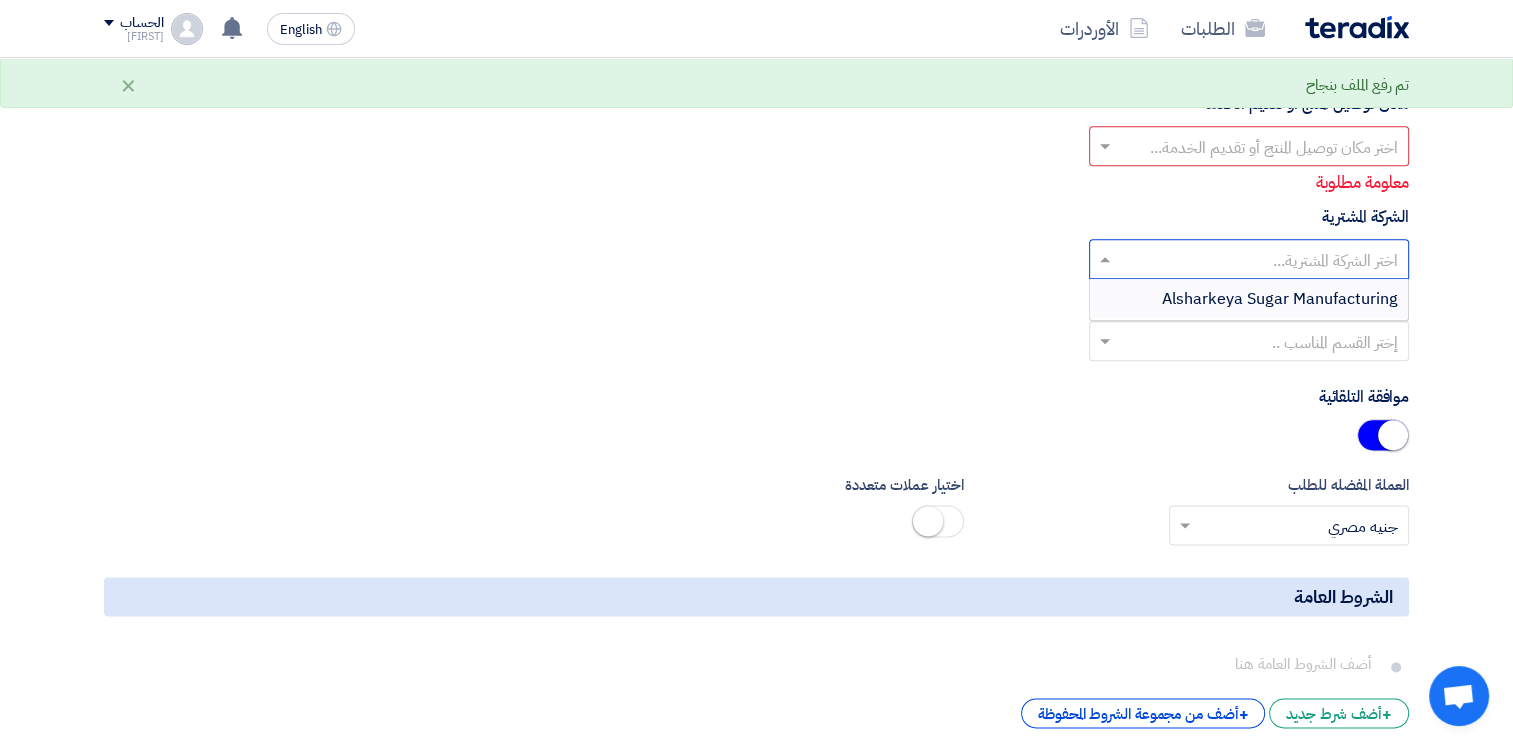 click on "Alsharkeya Sugar Manufacturing" at bounding box center (1280, 299) 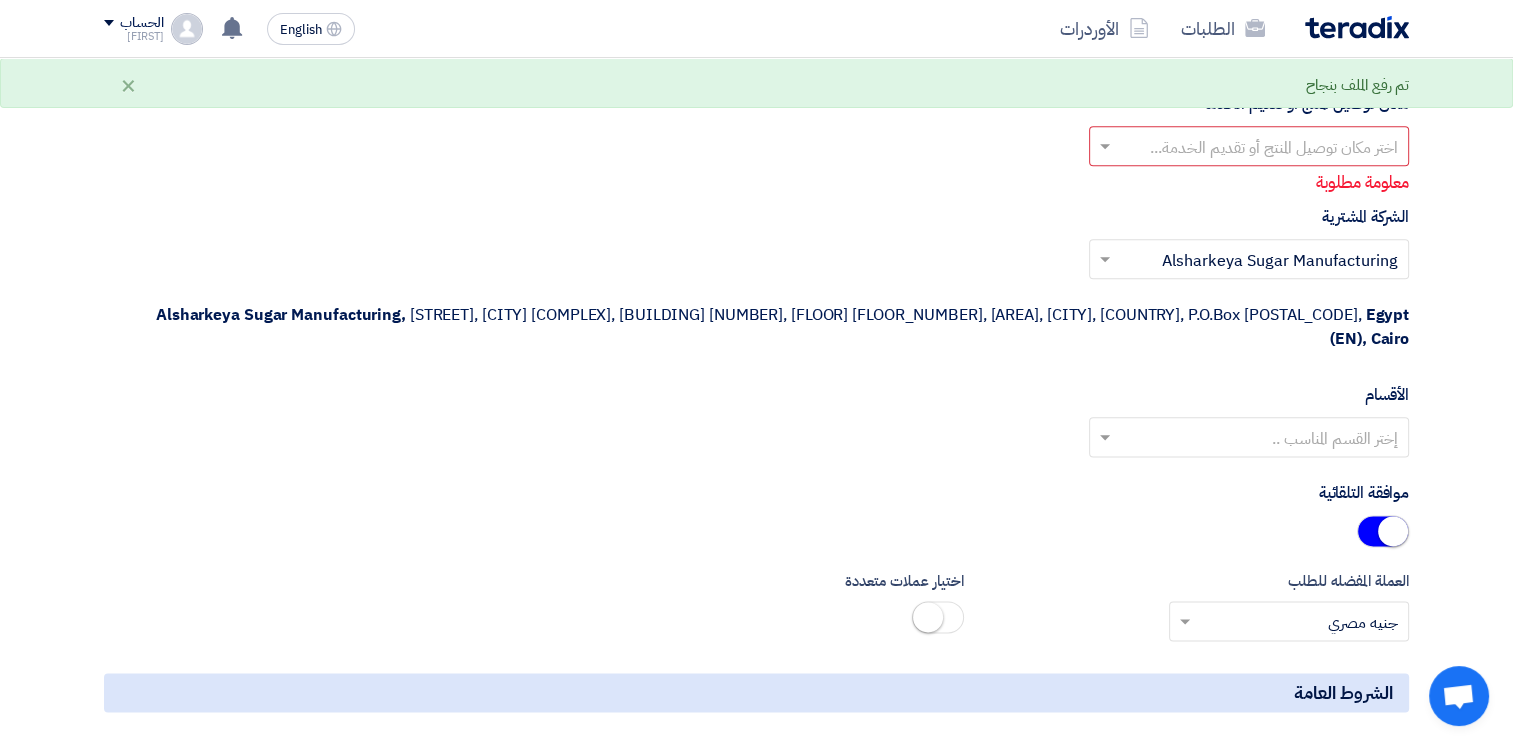 click 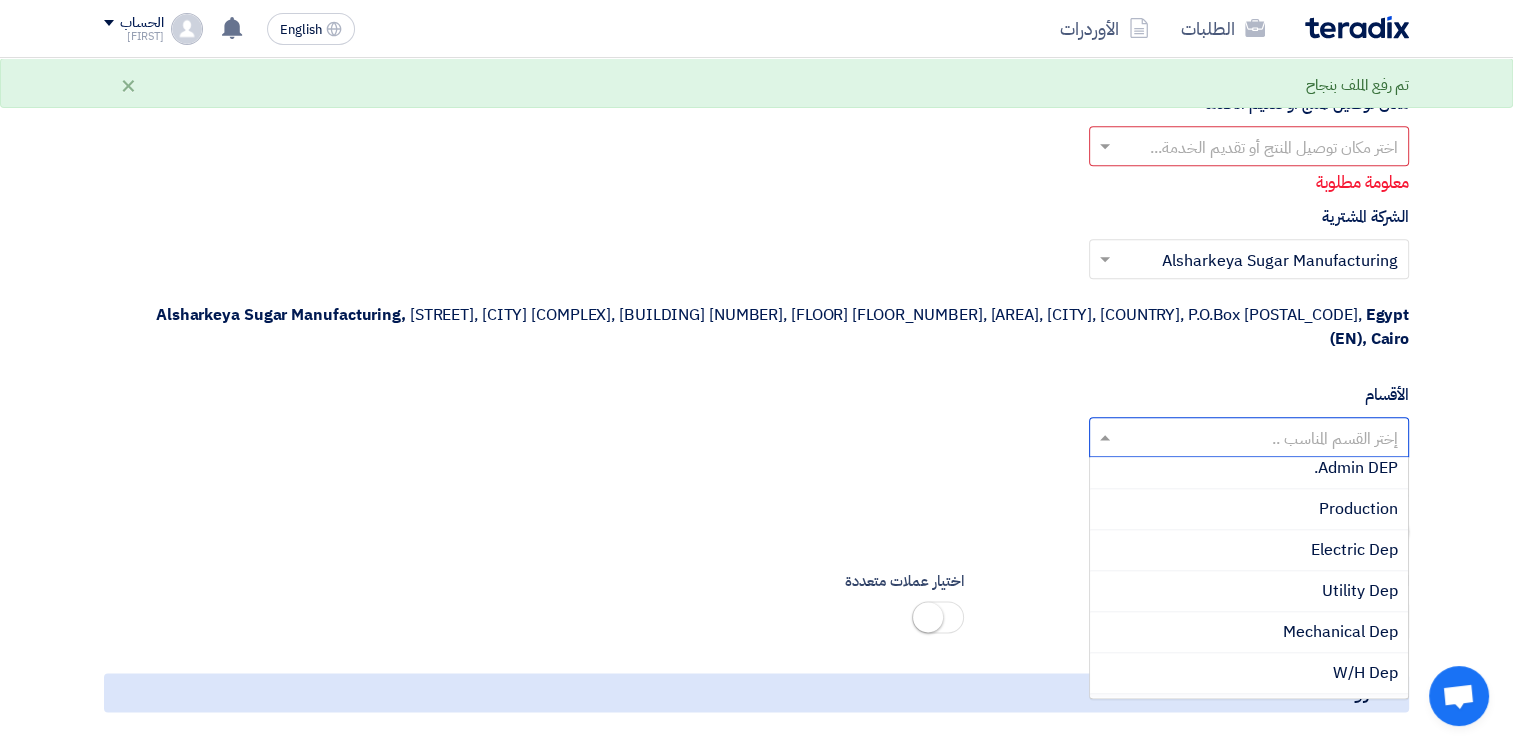 scroll, scrollTop: 200, scrollLeft: 0, axis: vertical 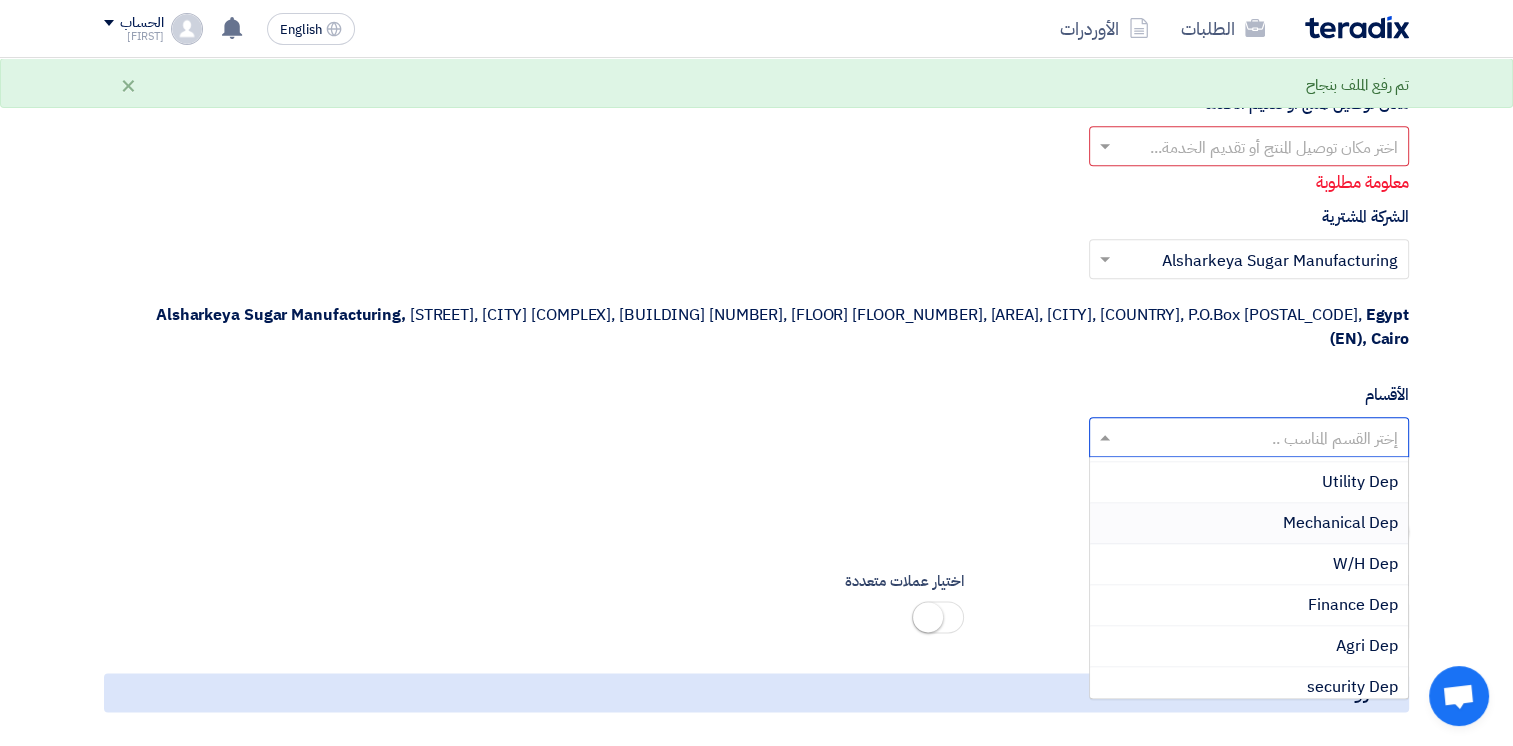 click on "Mechanical Dep" at bounding box center [1340, 523] 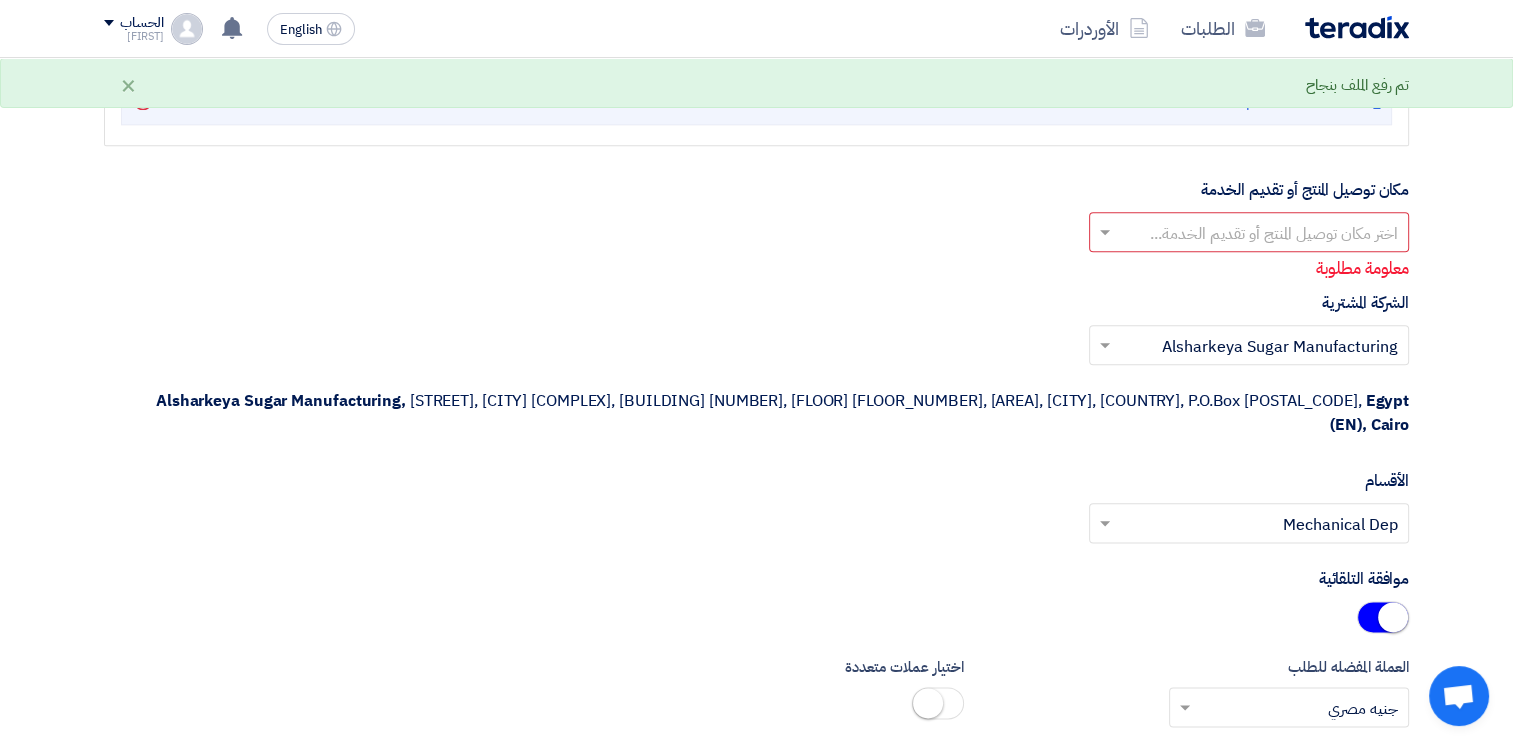 scroll, scrollTop: 2200, scrollLeft: 0, axis: vertical 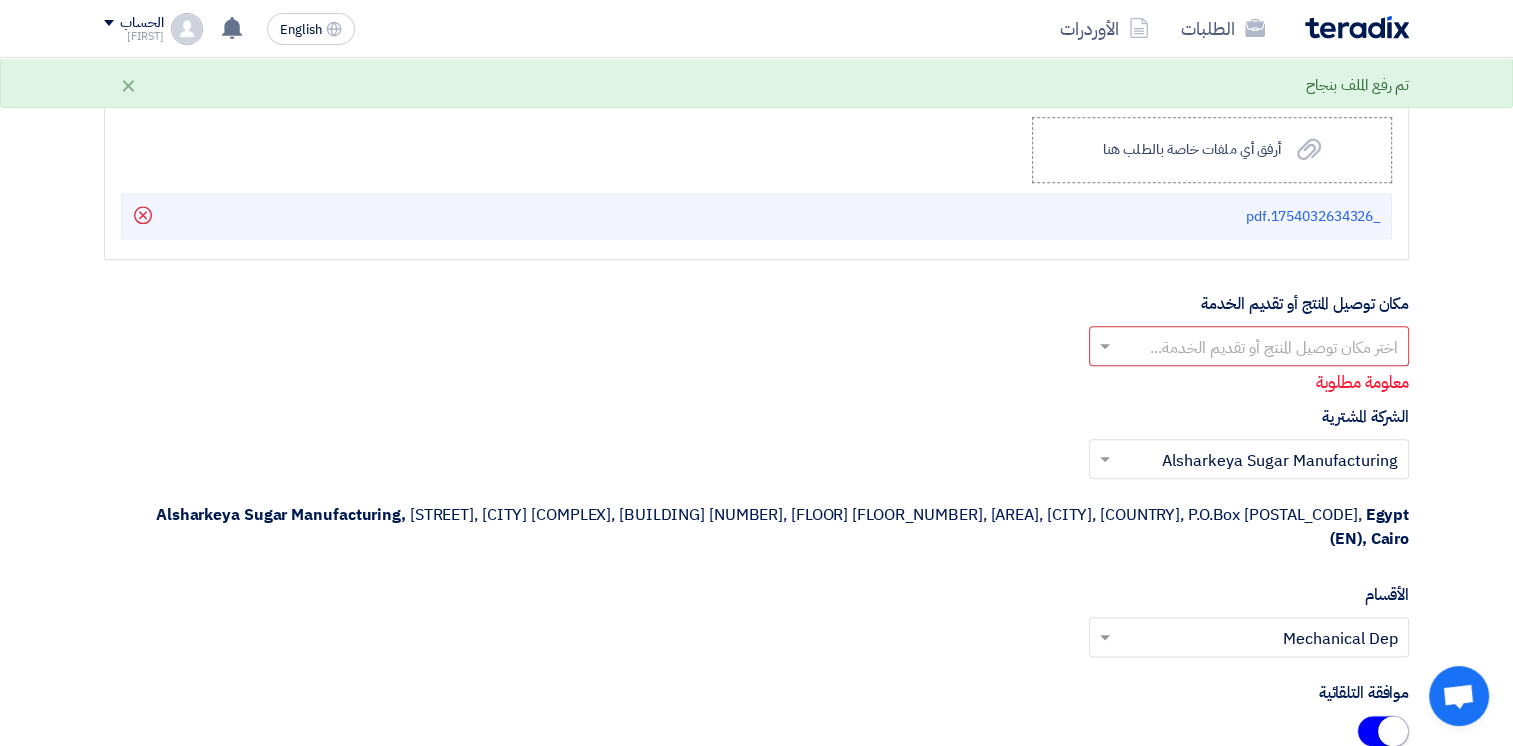 click 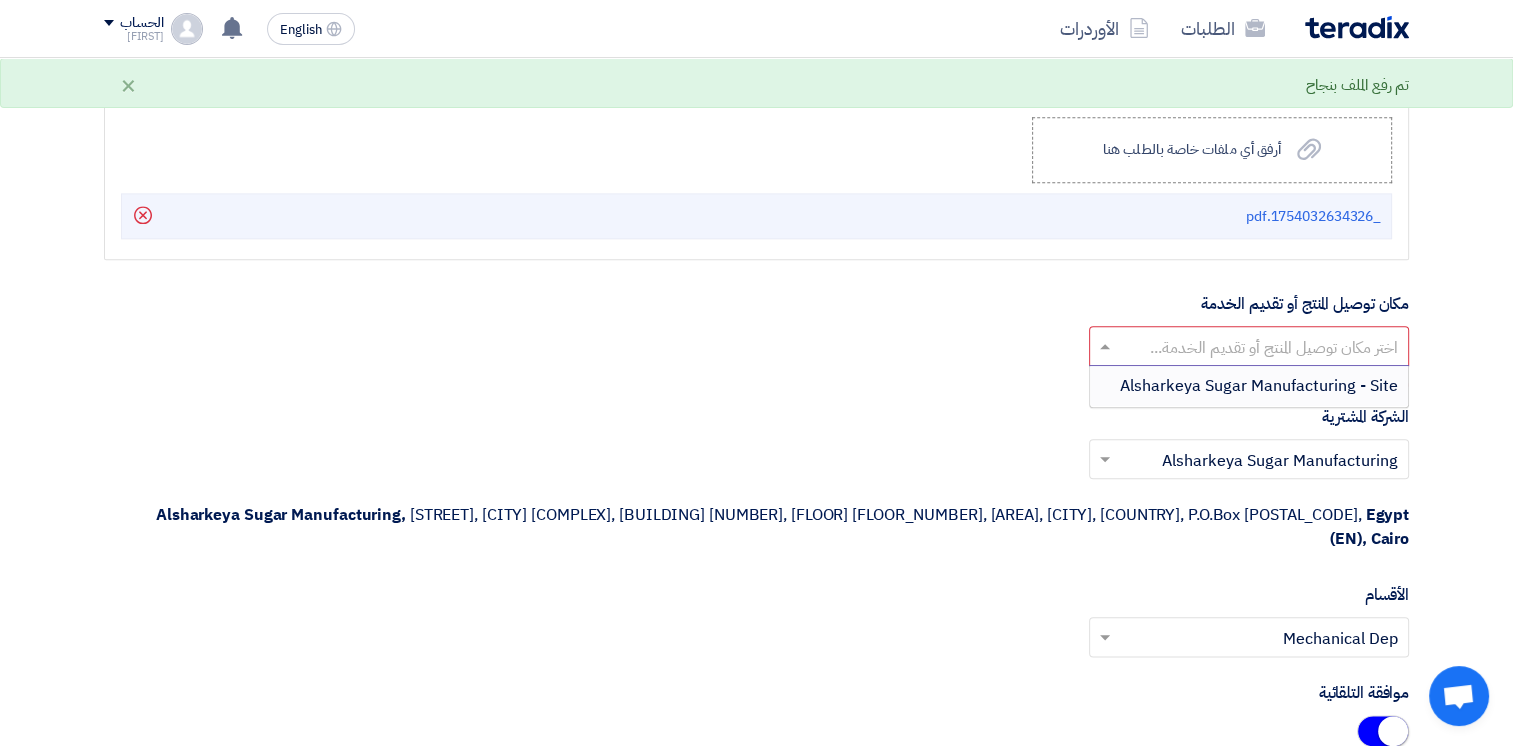 click on "Alsharkeya Sugar Manufacturing - Site" at bounding box center [1259, 386] 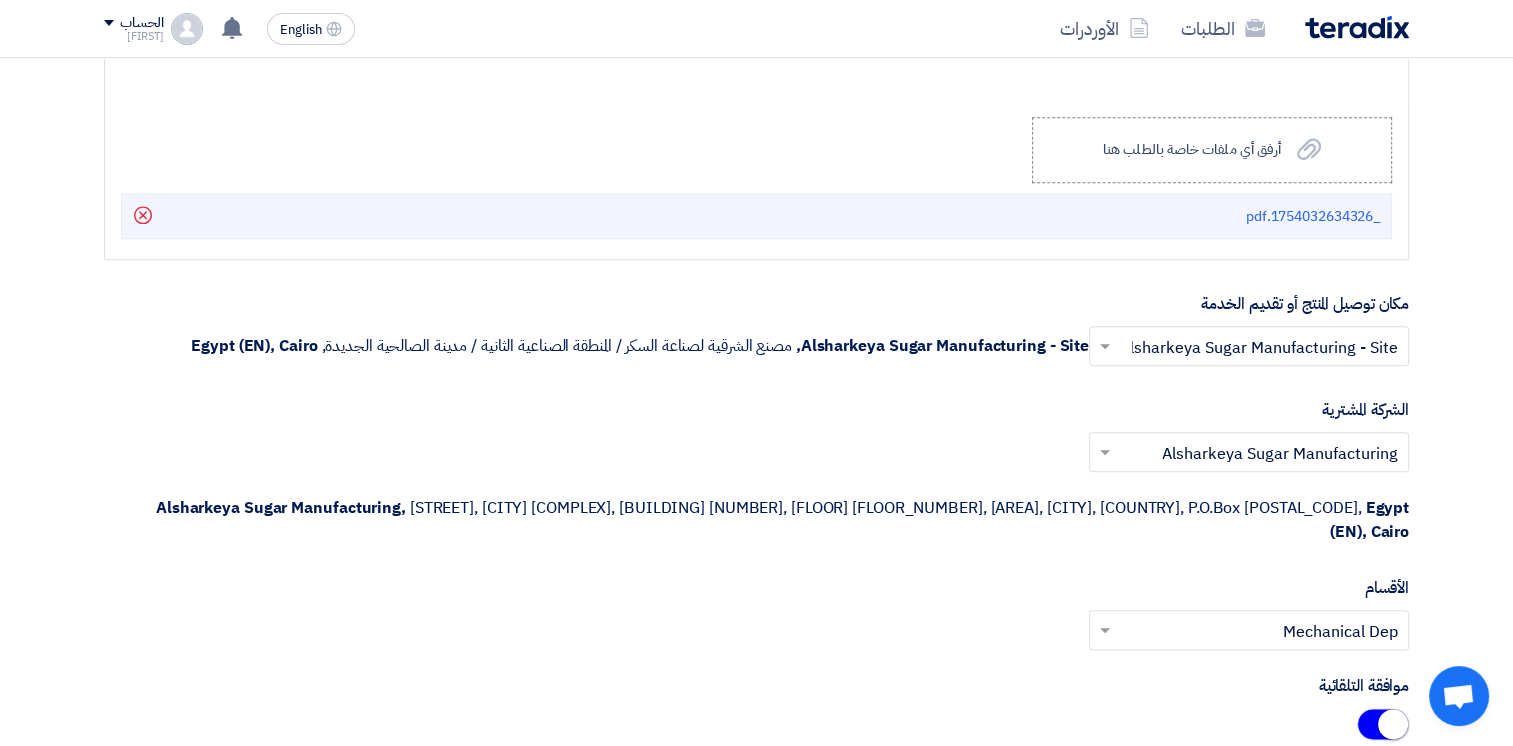 click on "الشركة المشترية
اختر الشركة المشترية...
×
Alsharkeya Sugar Manufacturing
×
Alsharkeya Sugar Manufacturing,
Ankara Street, Cairo Complex, Bureau 2, 6th Floor, Sheraton Heliopolis, Cairo, Egypt, P.O.Box 11799,
Egypt (EN), Cairo" 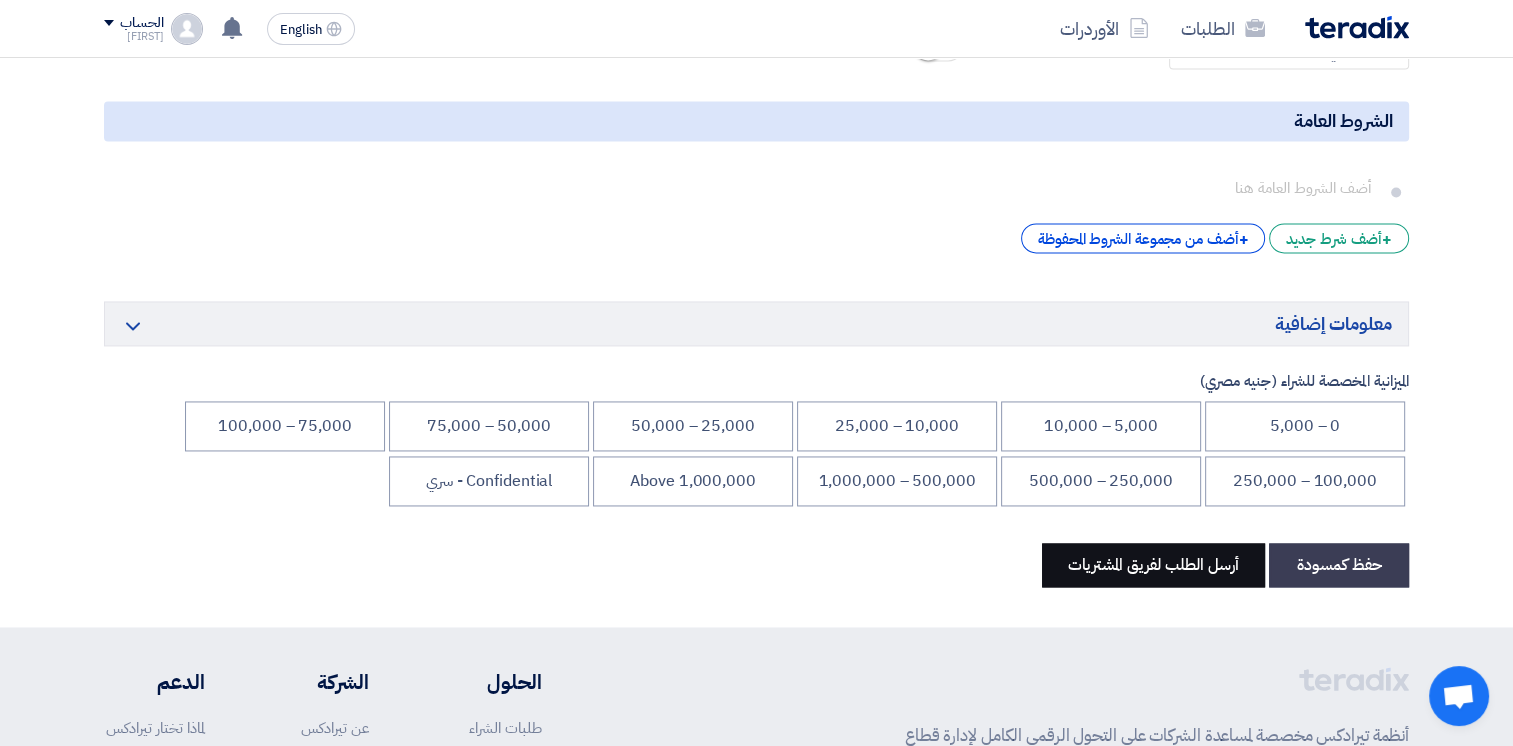 scroll, scrollTop: 3000, scrollLeft: 0, axis: vertical 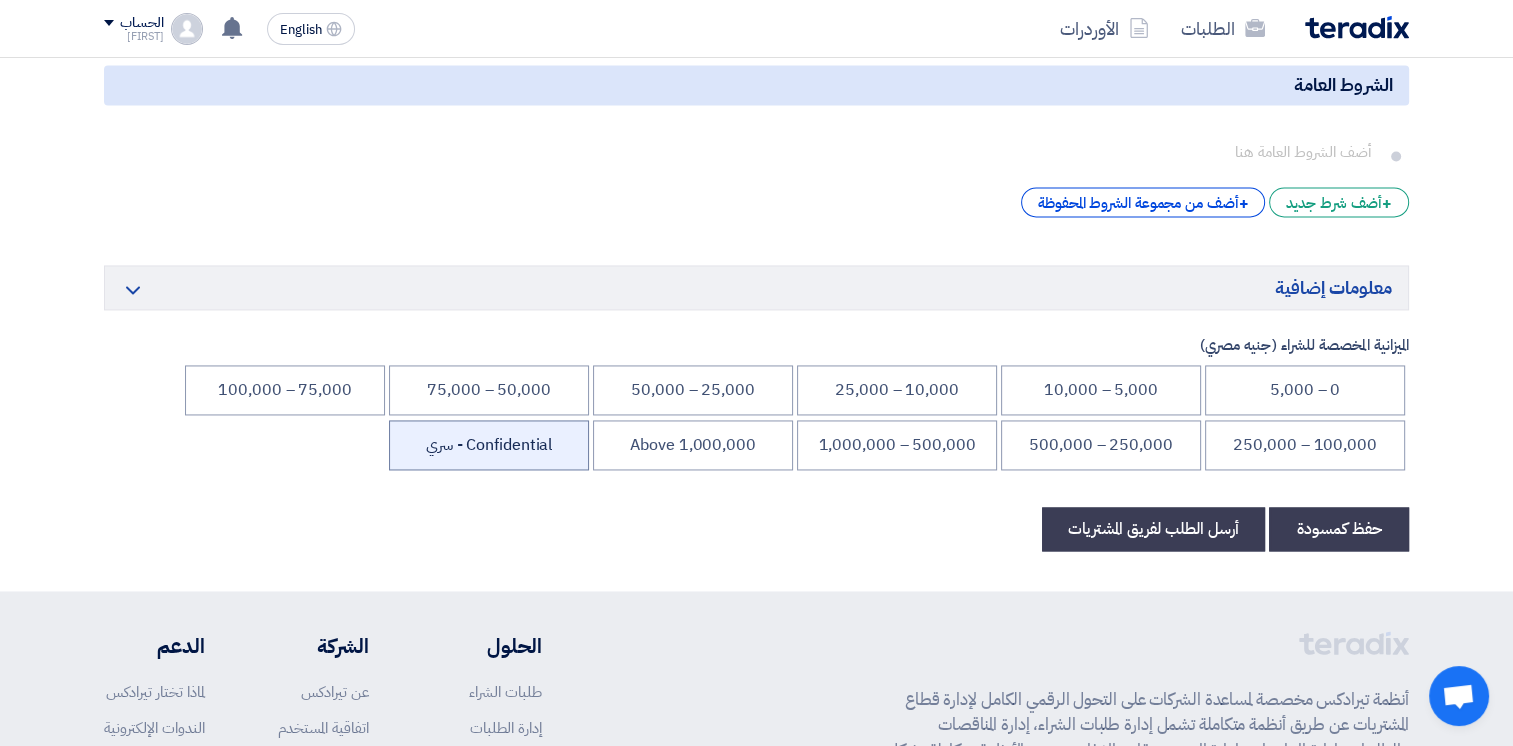 click on "Confidential - سري" at bounding box center [489, 445] 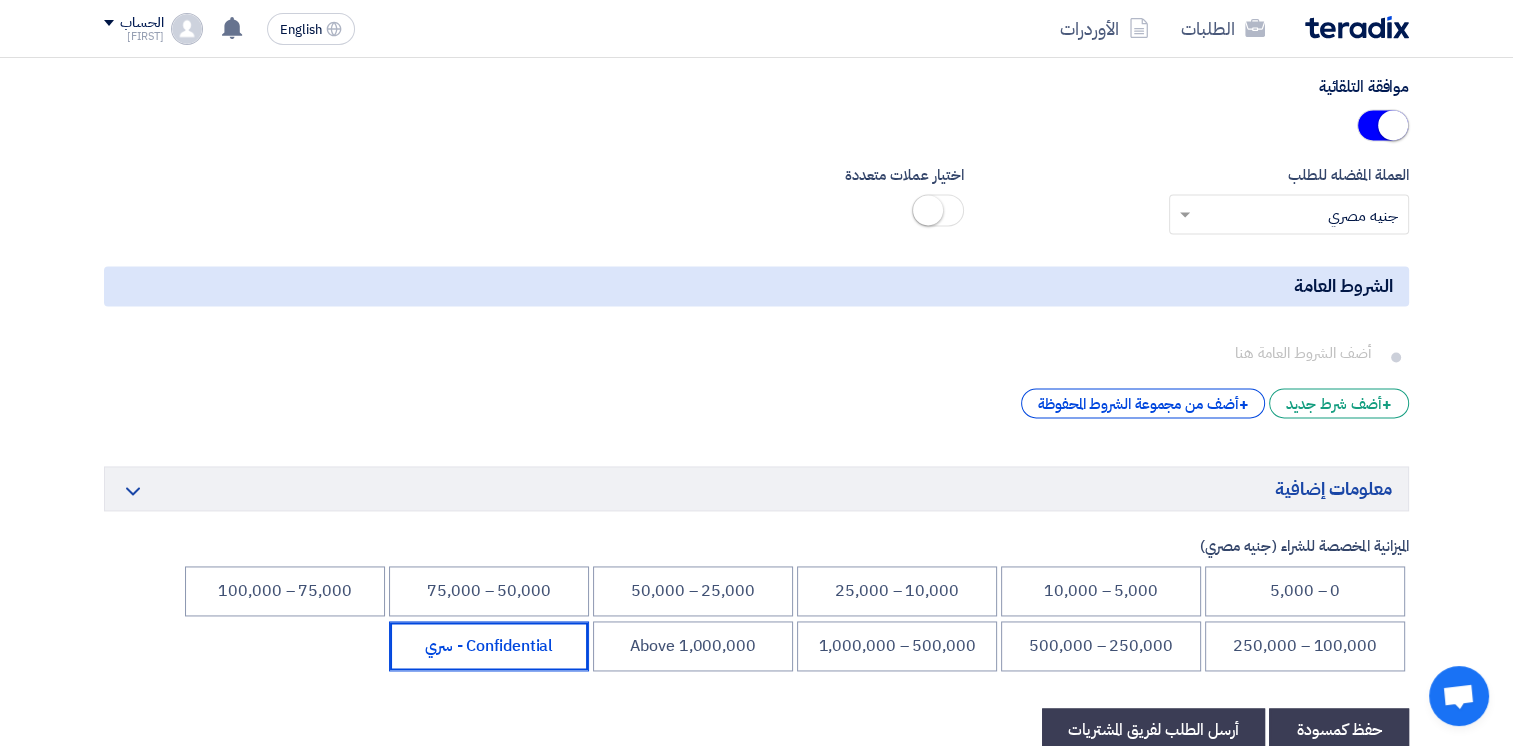 scroll, scrollTop: 2970, scrollLeft: 0, axis: vertical 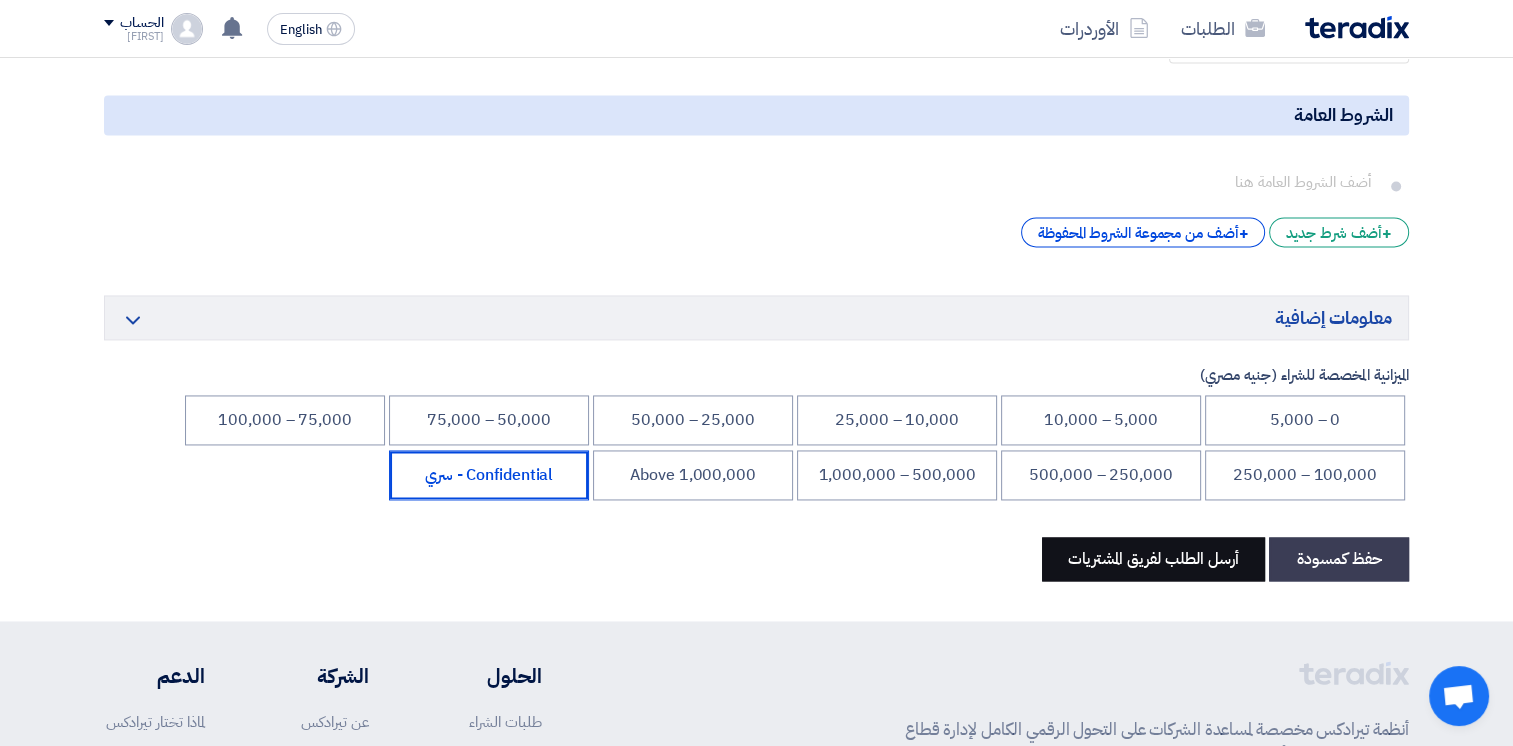 click on "أرسل الطلب لفريق المشتريات" 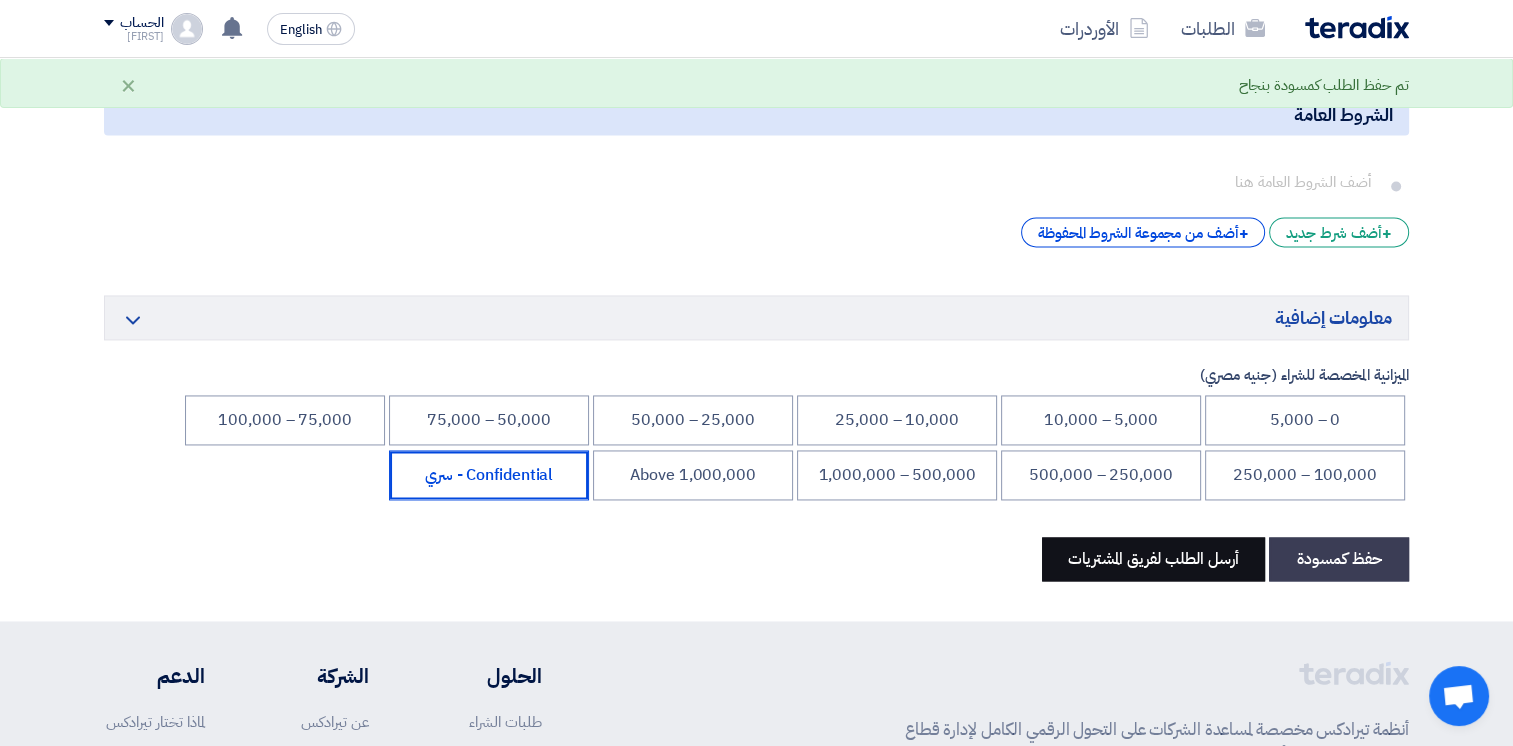 scroll, scrollTop: 0, scrollLeft: 0, axis: both 